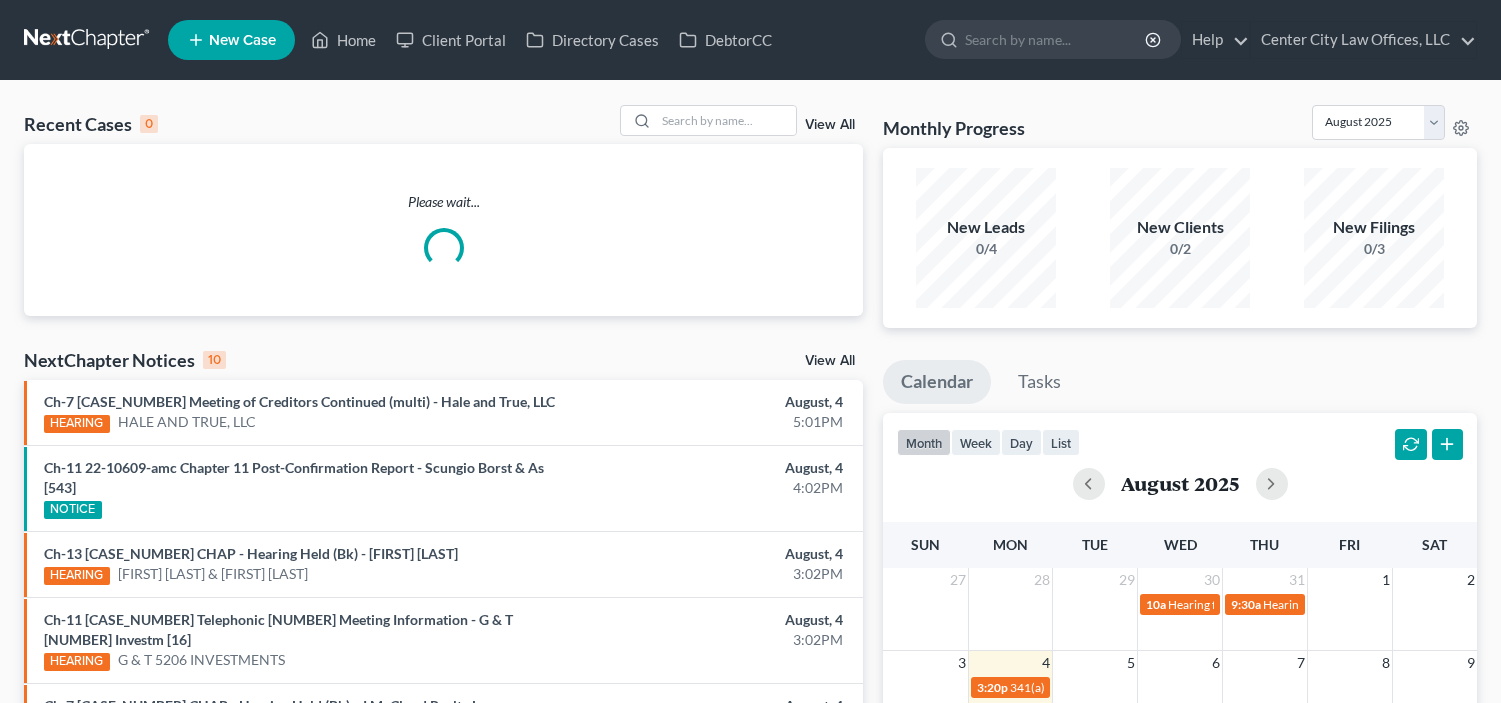 scroll, scrollTop: 0, scrollLeft: 0, axis: both 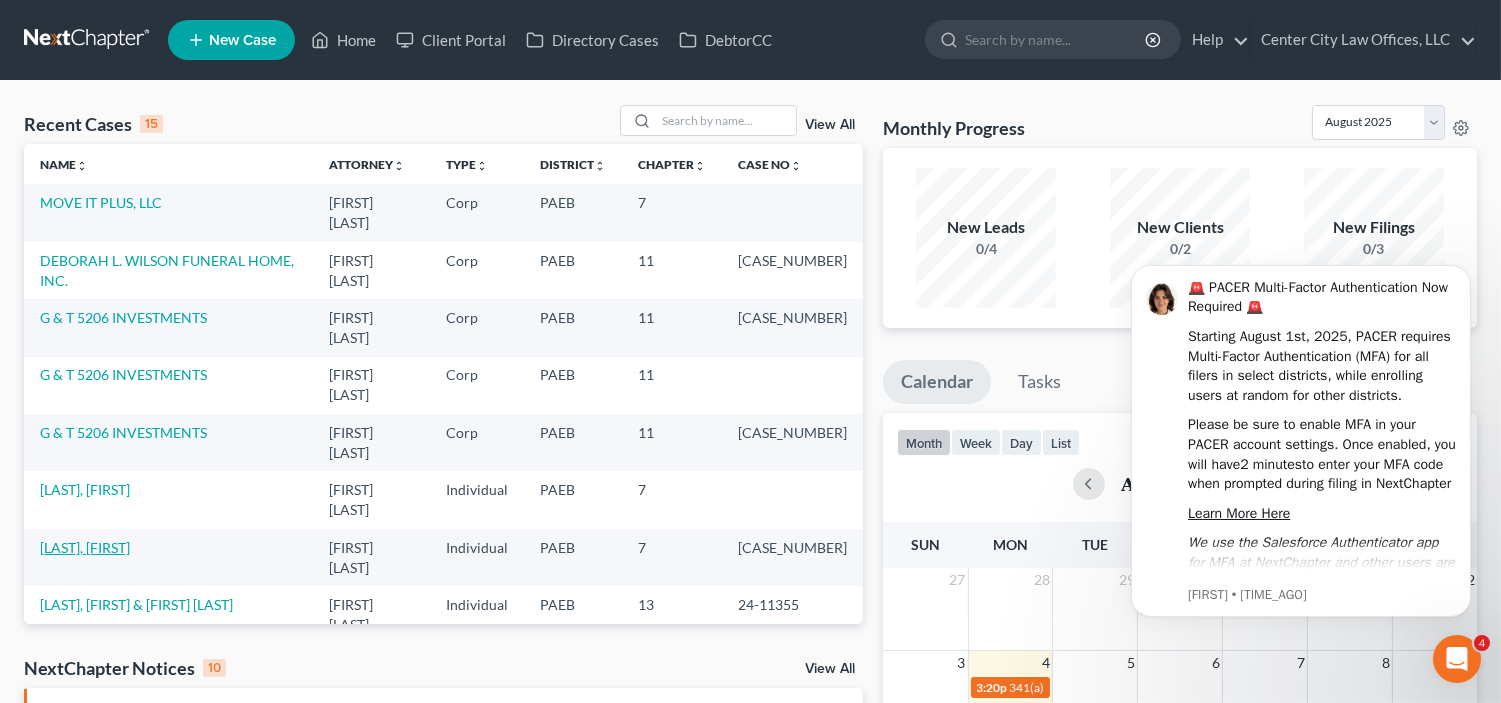 click on "[LAST], [FIRST]" at bounding box center (85, 547) 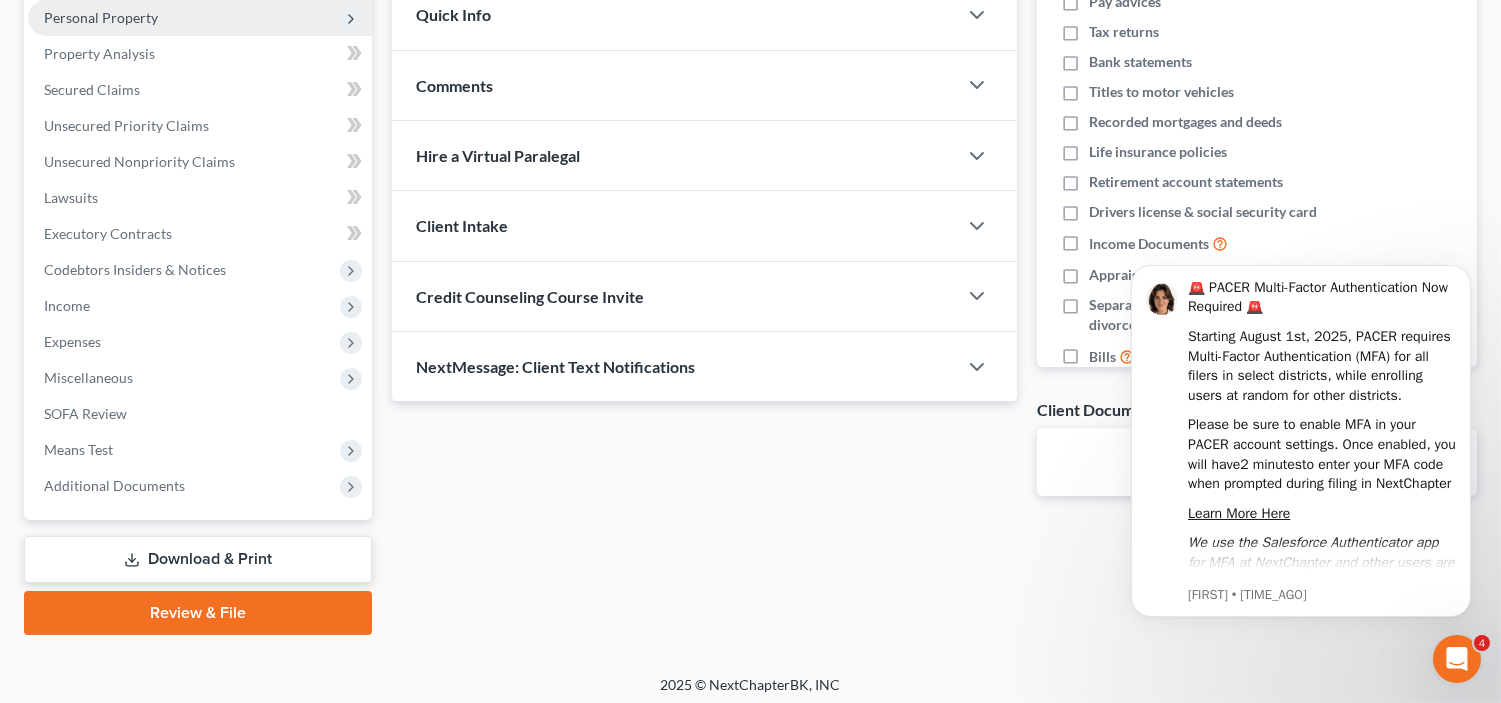 scroll, scrollTop: 357, scrollLeft: 0, axis: vertical 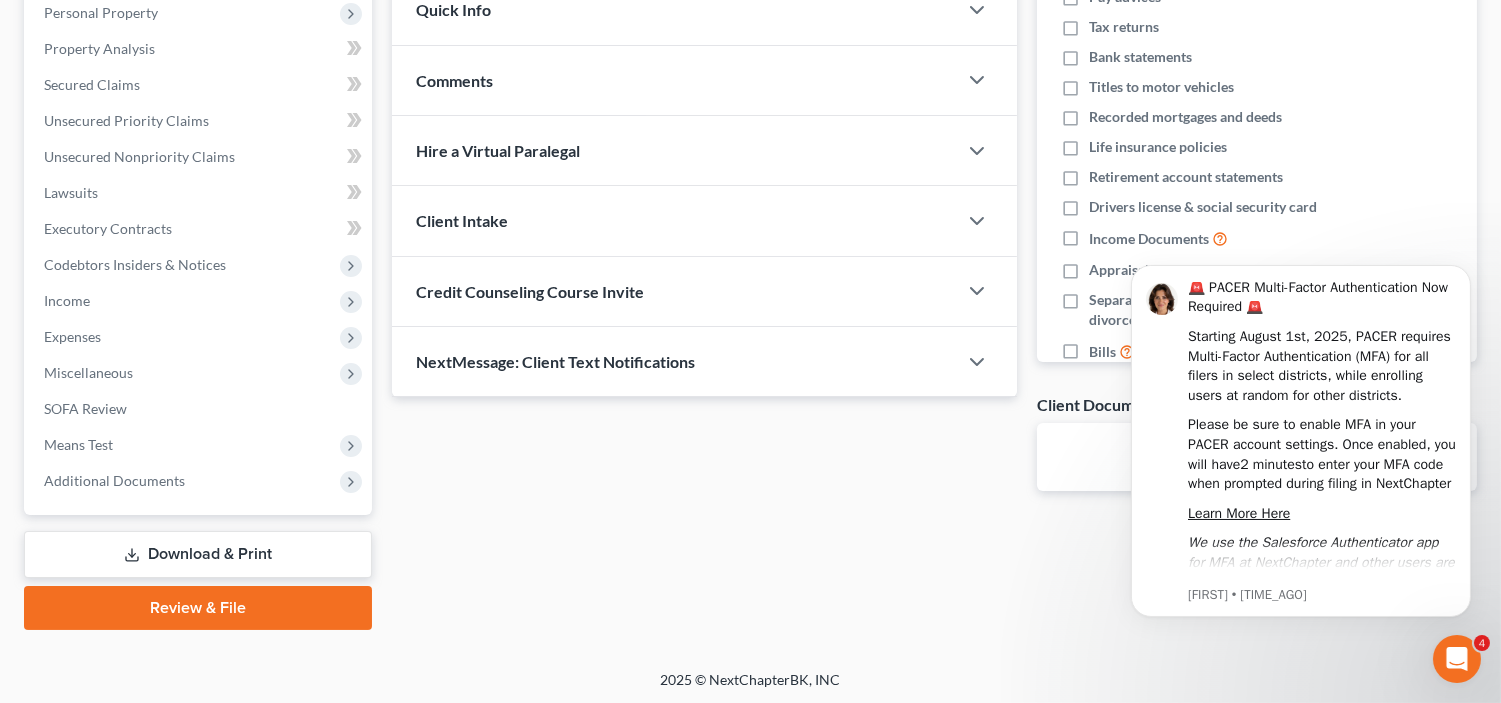 click on "Download & Print" at bounding box center (198, 554) 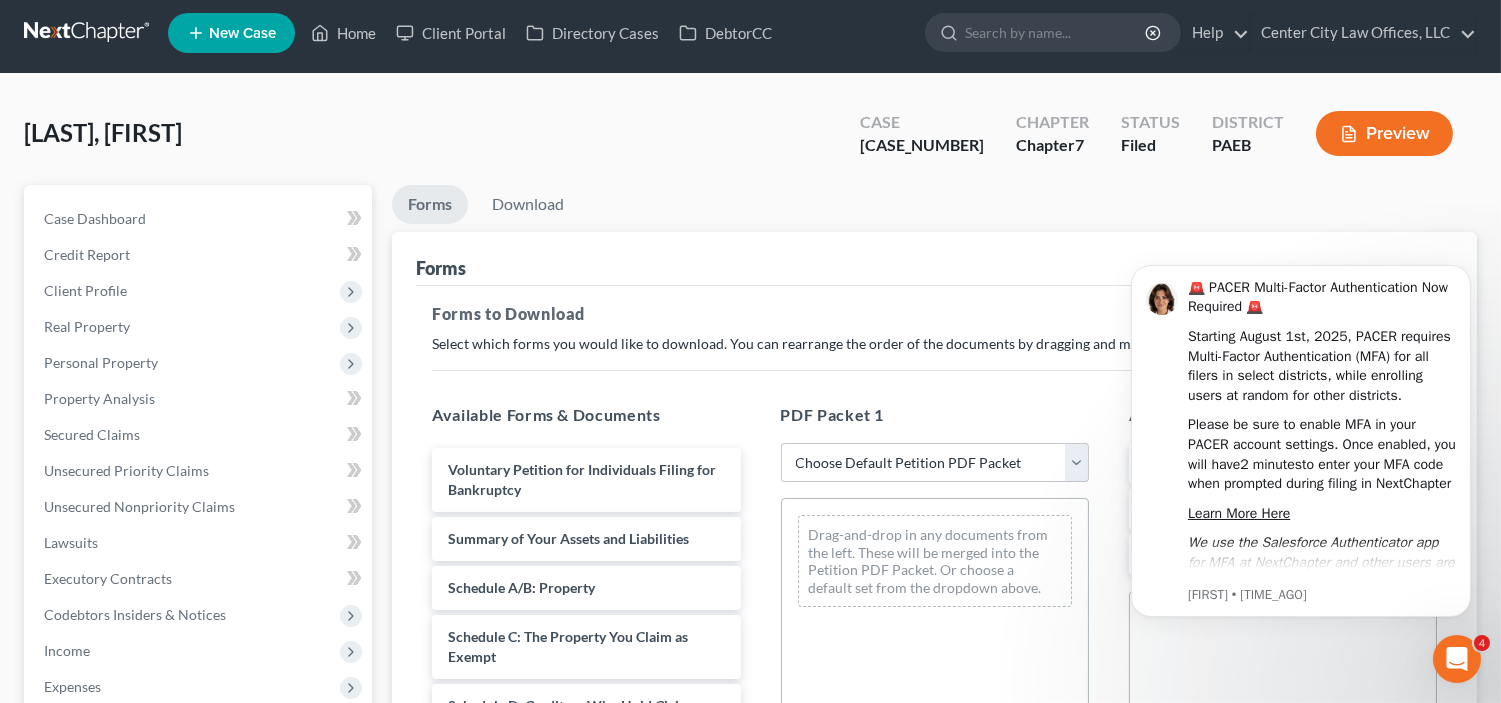 scroll, scrollTop: 0, scrollLeft: 0, axis: both 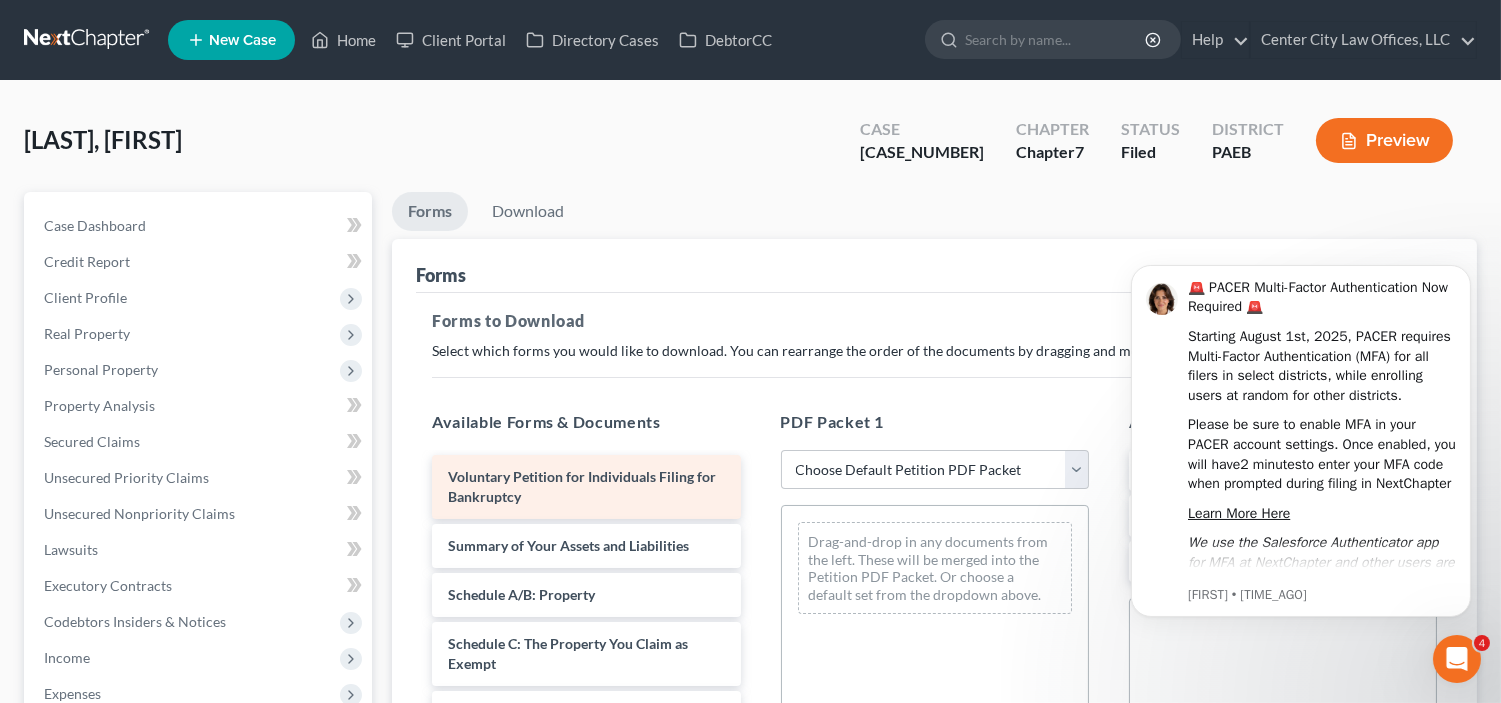 click on "Voluntary Petition for Individuals Filing for Bankruptcy" at bounding box center (586, 487) 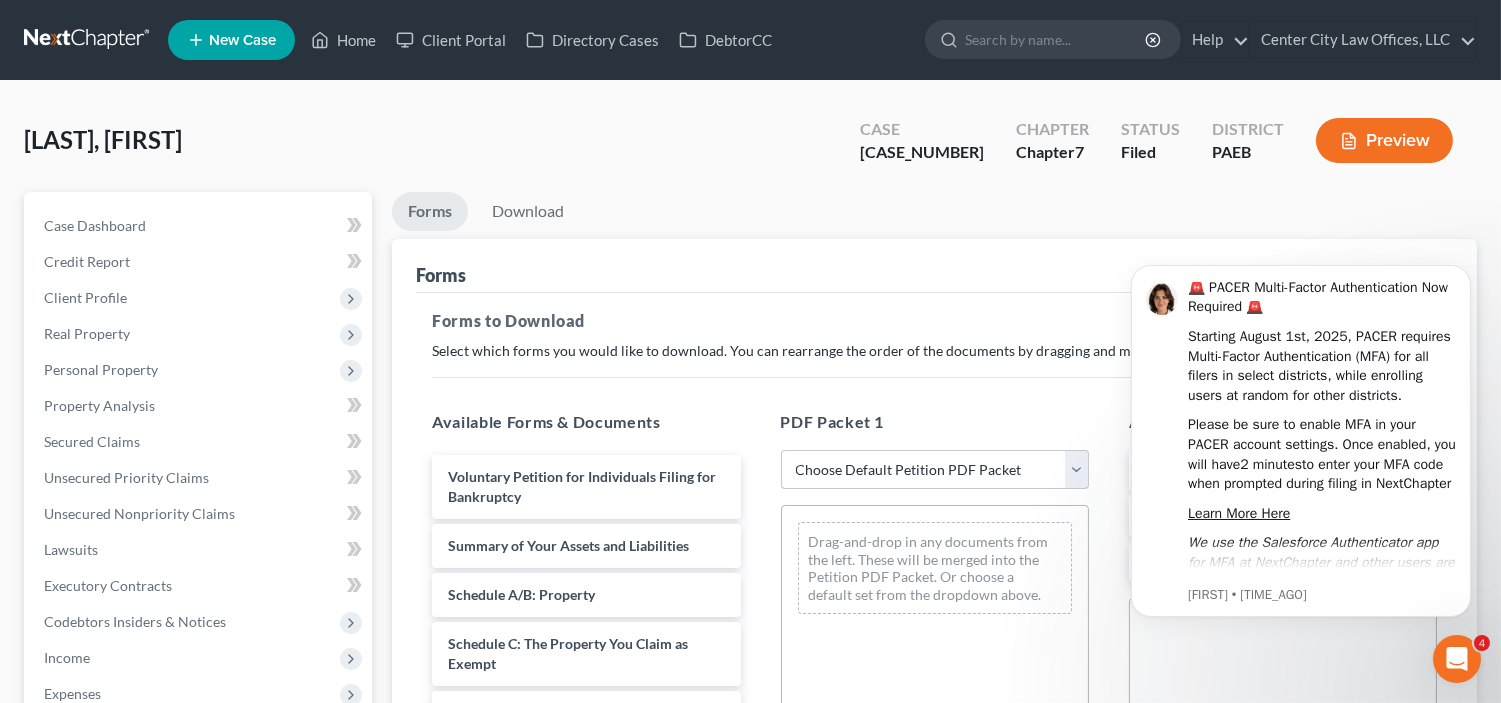 click on "Choose Default Petition PDF Packet Complete Bankruptcy Petition (all forms and schedules) Emergency Filing Forms (Petition and Creditor List Only) Amended Forms Signature Pages Only AMENDED I AND J" at bounding box center [935, 470] 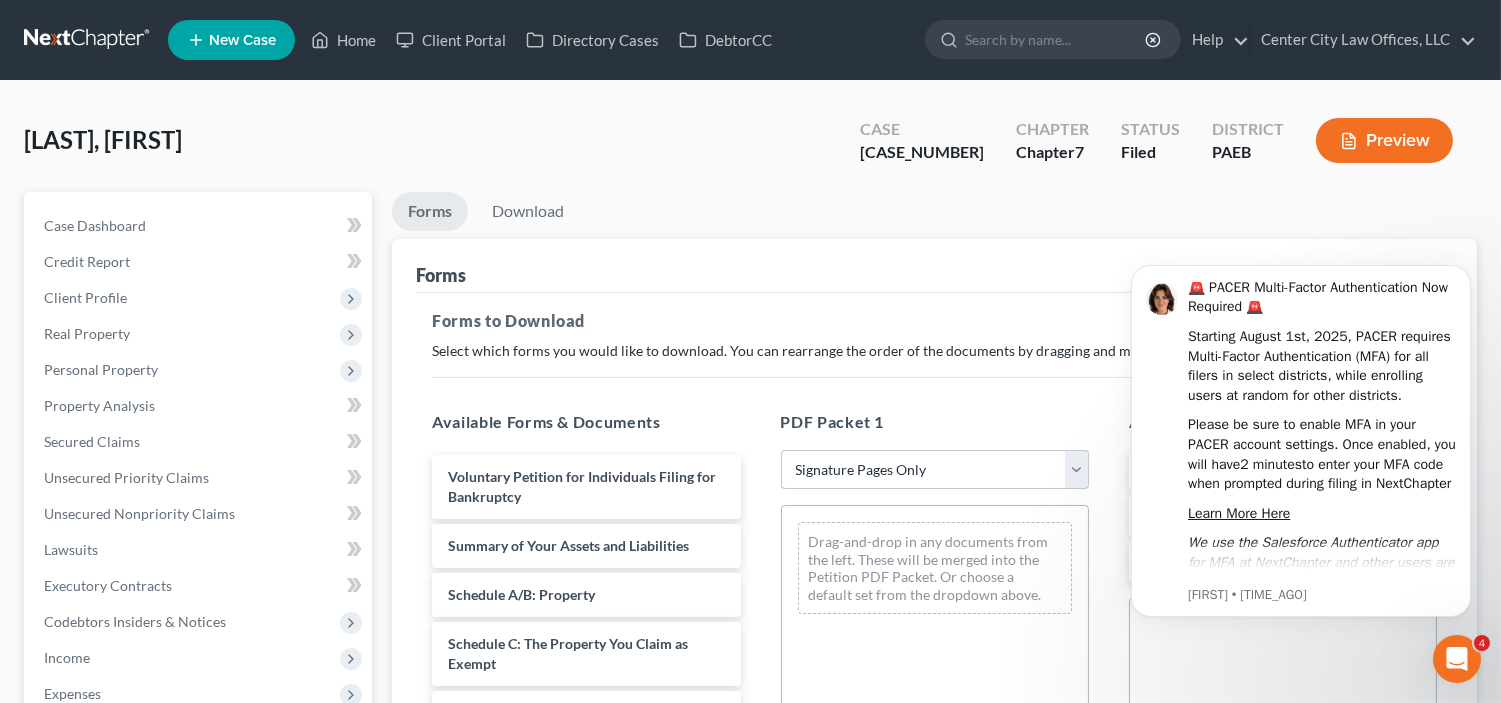 click on "Choose Default Petition PDF Packet Complete Bankruptcy Petition (all forms and schedules) Emergency Filing Forms (Petition and Creditor List Only) Amended Forms Signature Pages Only AMENDED I AND J" at bounding box center (935, 470) 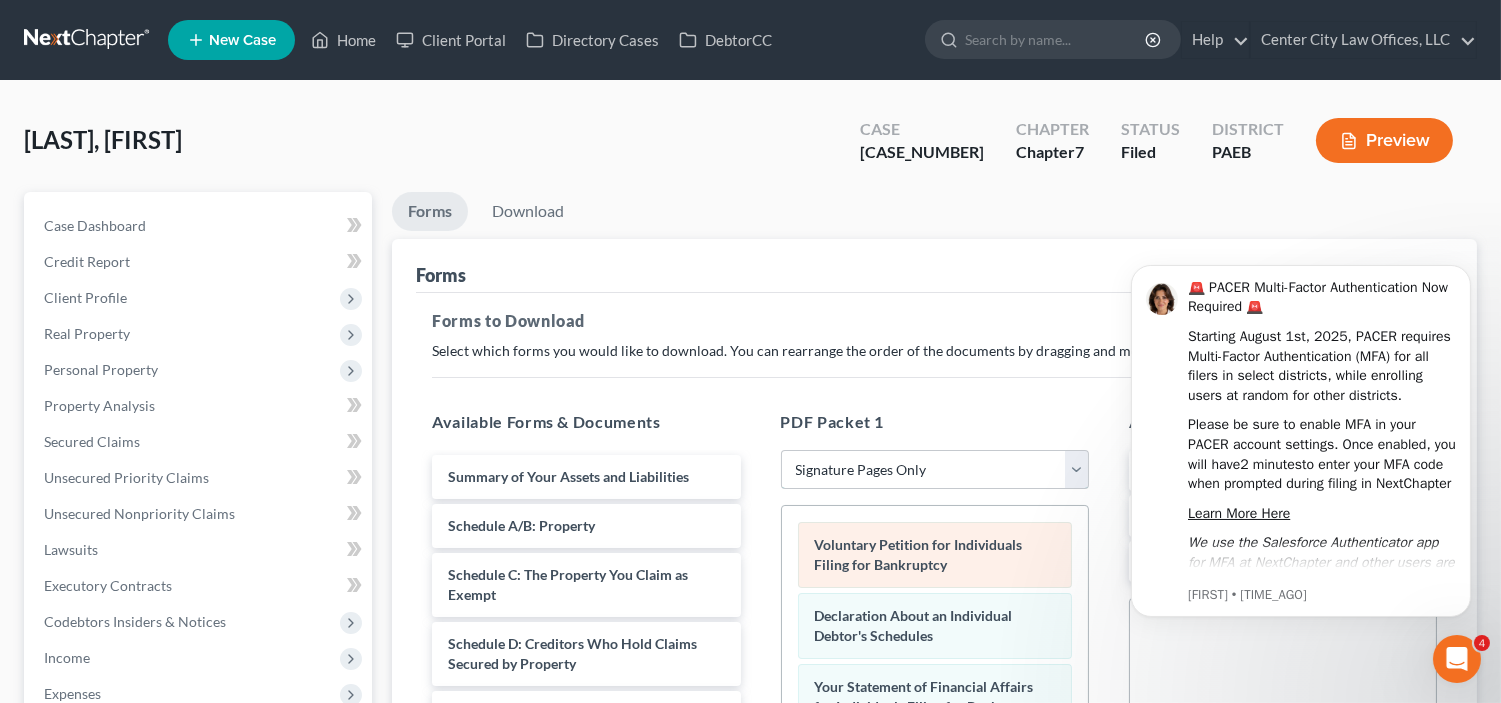 scroll, scrollTop: 94, scrollLeft: 0, axis: vertical 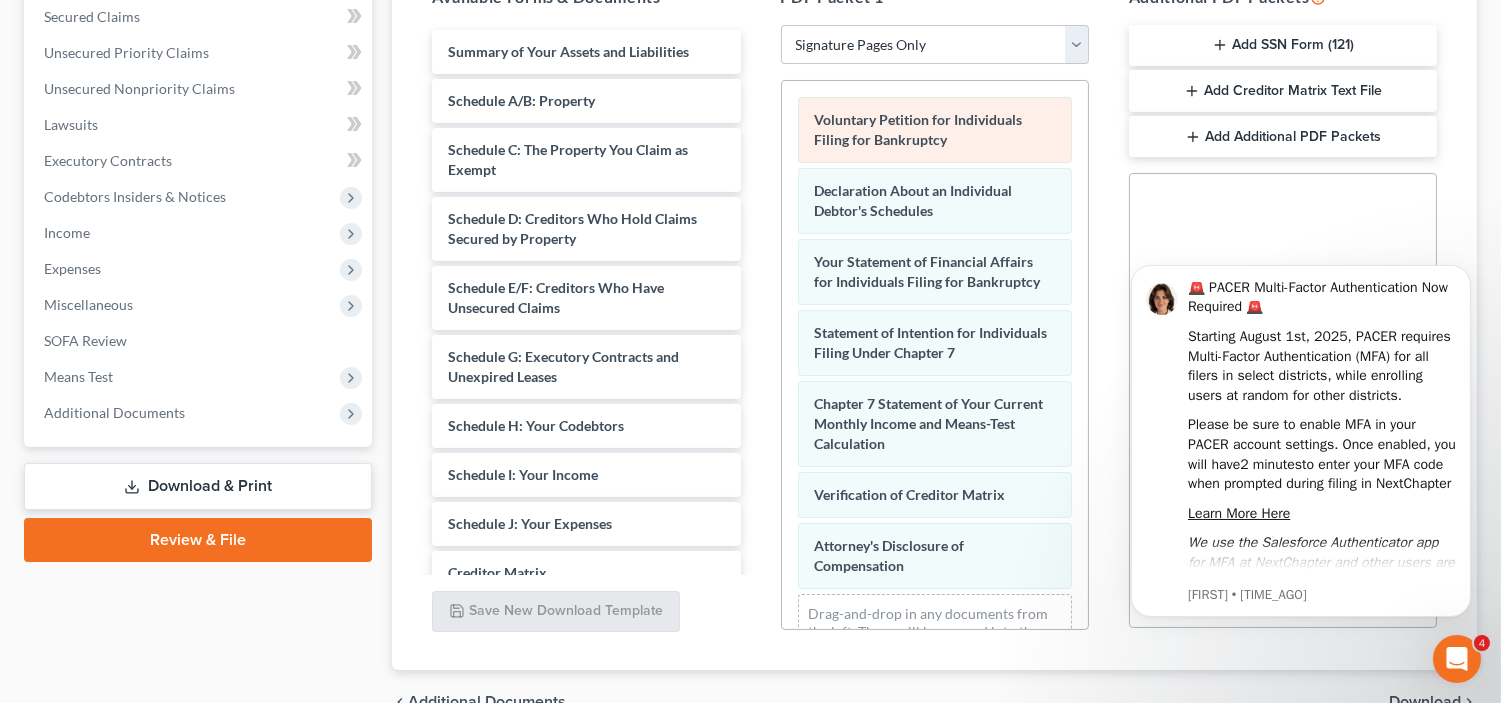 click on "Voluntary Petition for Individuals Filing for Bankruptcy" at bounding box center (919, 129) 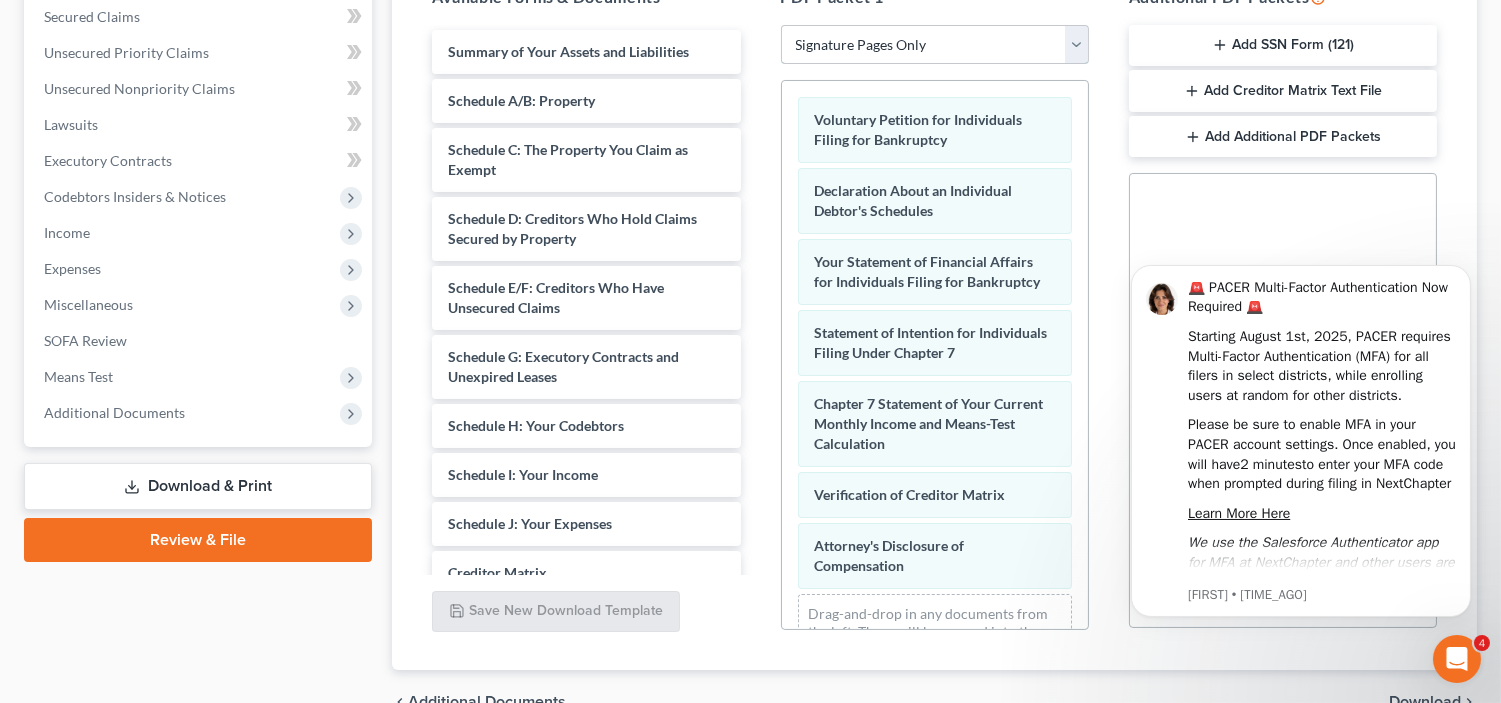 click on "Choose Default Petition PDF Packet Complete Bankruptcy Petition (all forms and schedules) Emergency Filing Forms (Petition and Creditor List Only) Amended Forms Signature Pages Only AMENDED I AND J" at bounding box center (935, 45) 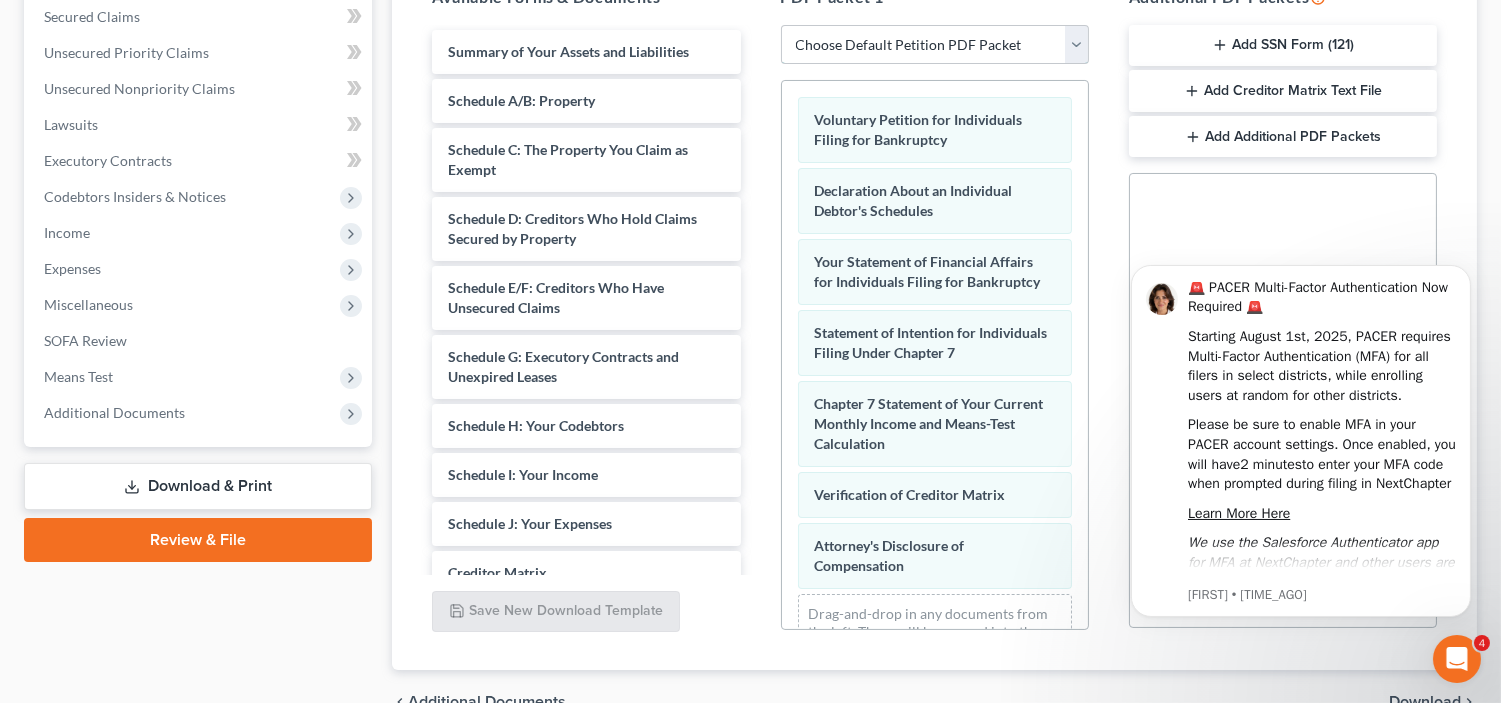 click on "Choose Default Petition PDF Packet Complete Bankruptcy Petition (all forms and schedules) Emergency Filing Forms (Petition and Creditor List Only) Amended Forms Signature Pages Only AMENDED I AND J" at bounding box center [935, 45] 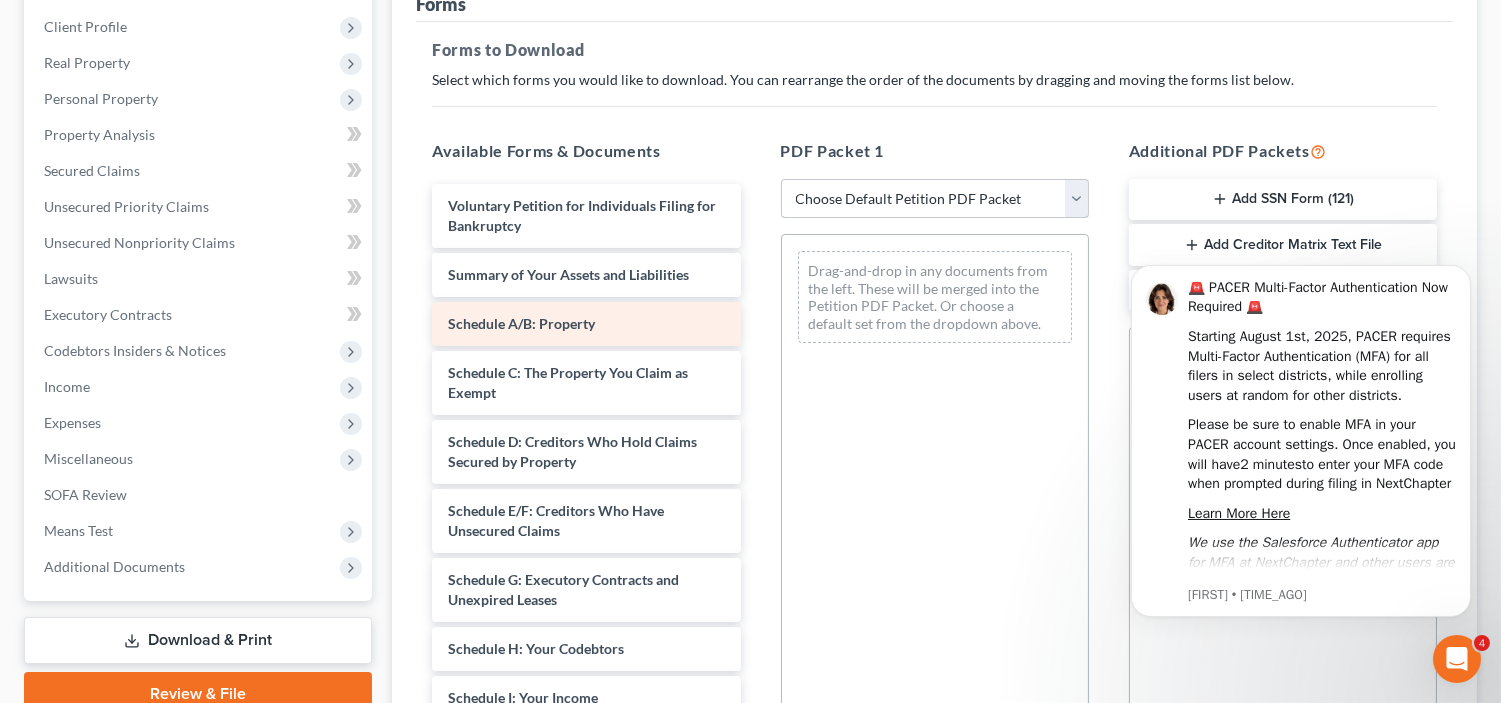 scroll, scrollTop: 241, scrollLeft: 0, axis: vertical 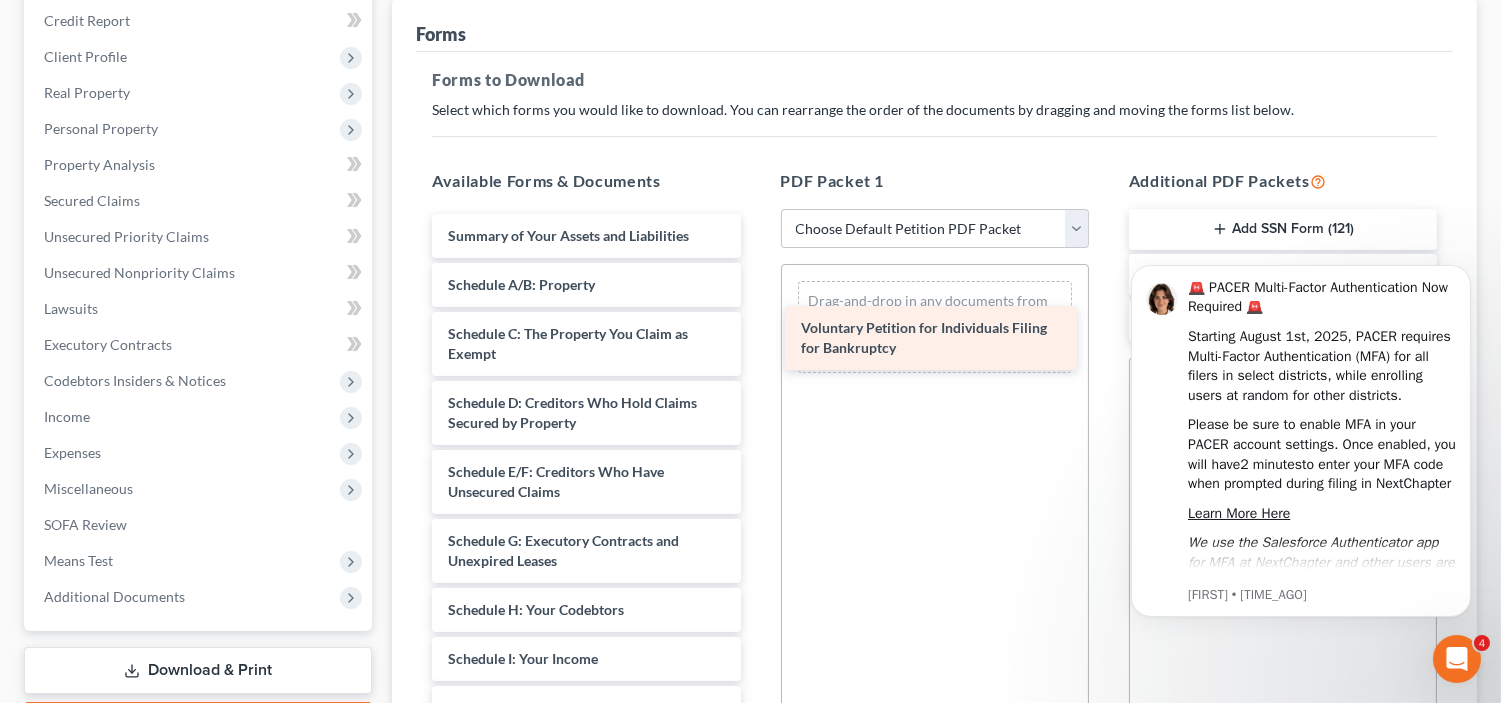 drag, startPoint x: 614, startPoint y: 242, endPoint x: 967, endPoint y: 335, distance: 365.0452 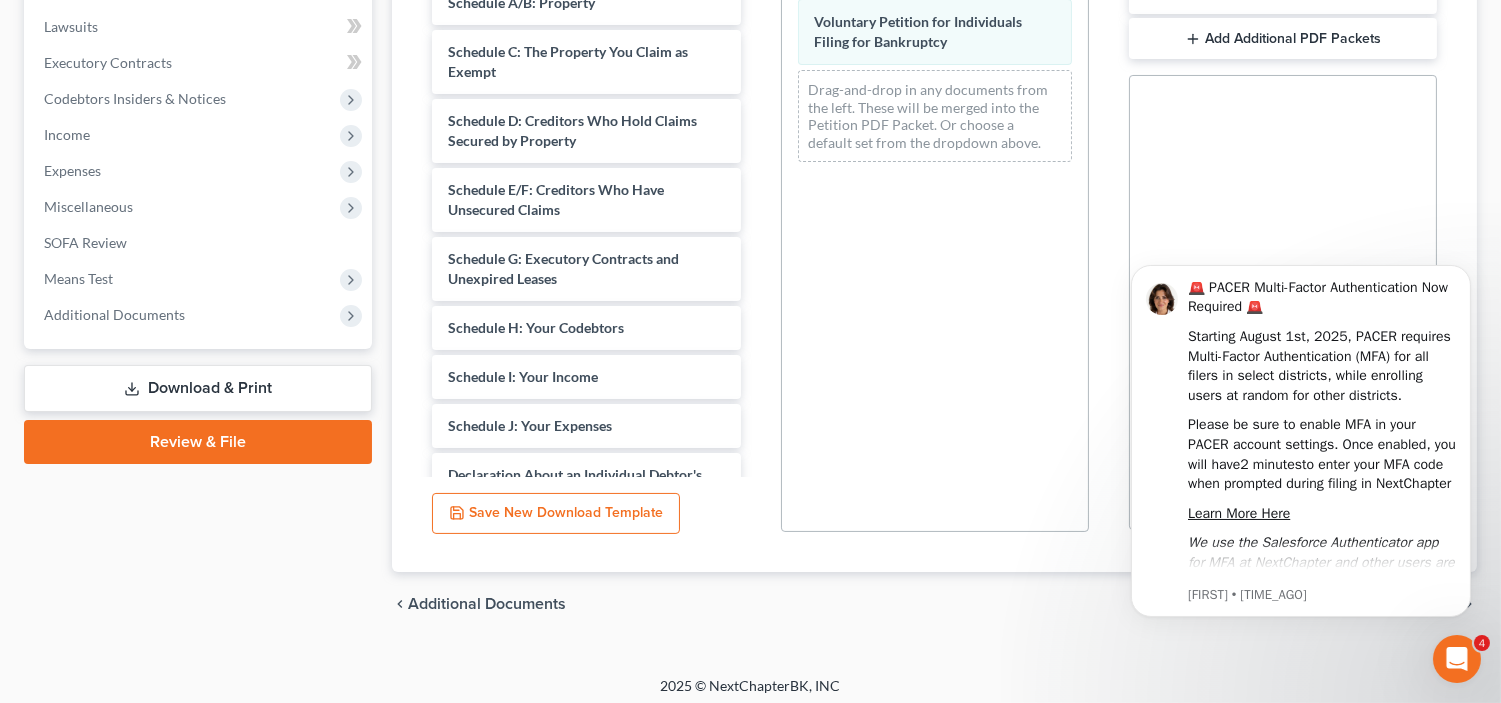 scroll, scrollTop: 532, scrollLeft: 0, axis: vertical 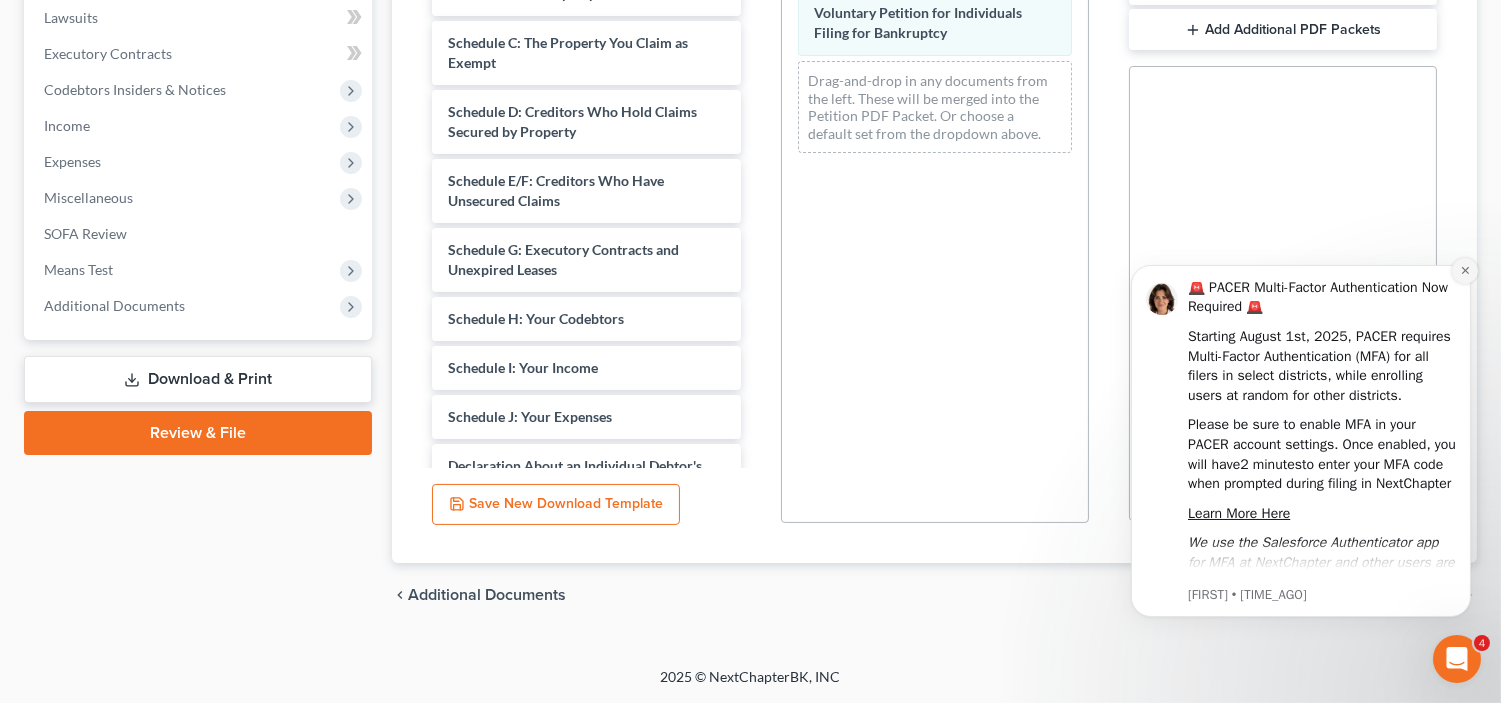 click 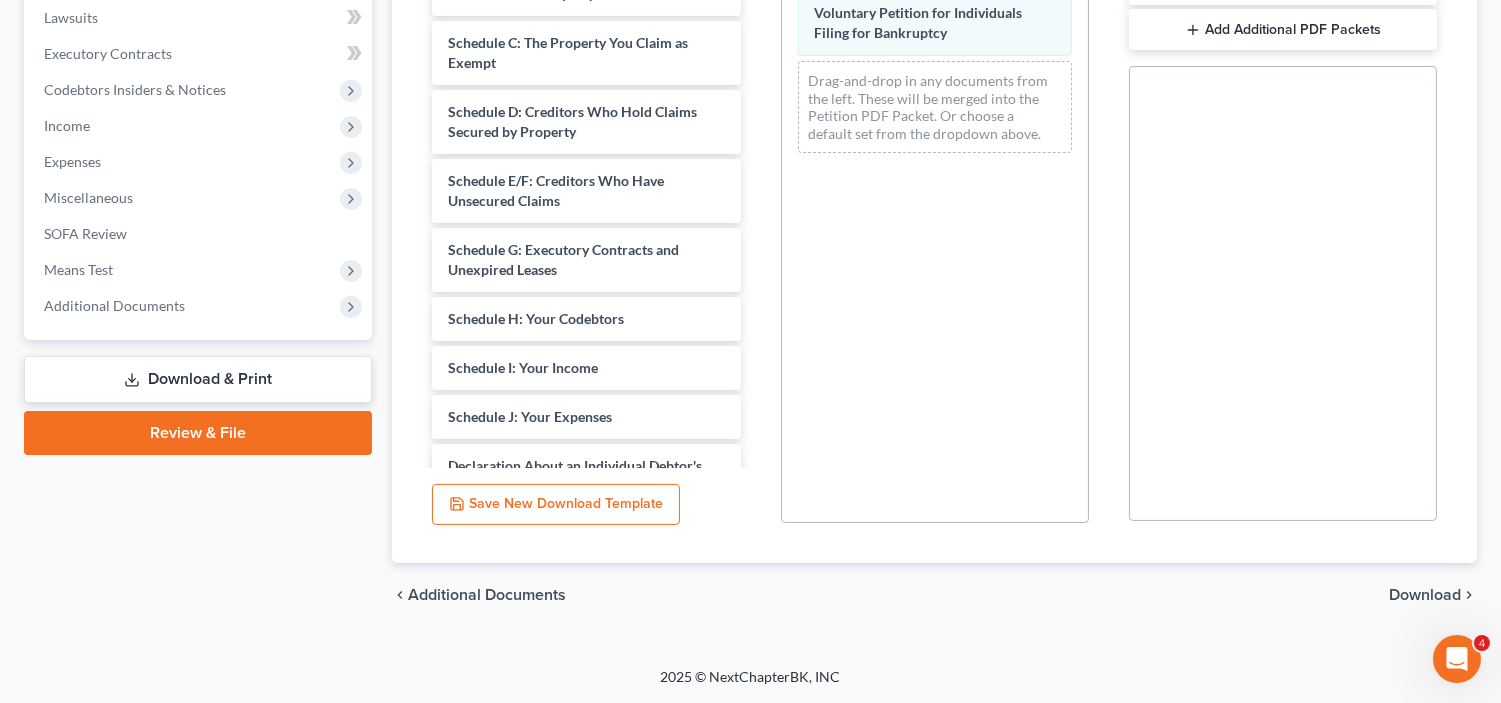 click on "Download" at bounding box center [1425, 595] 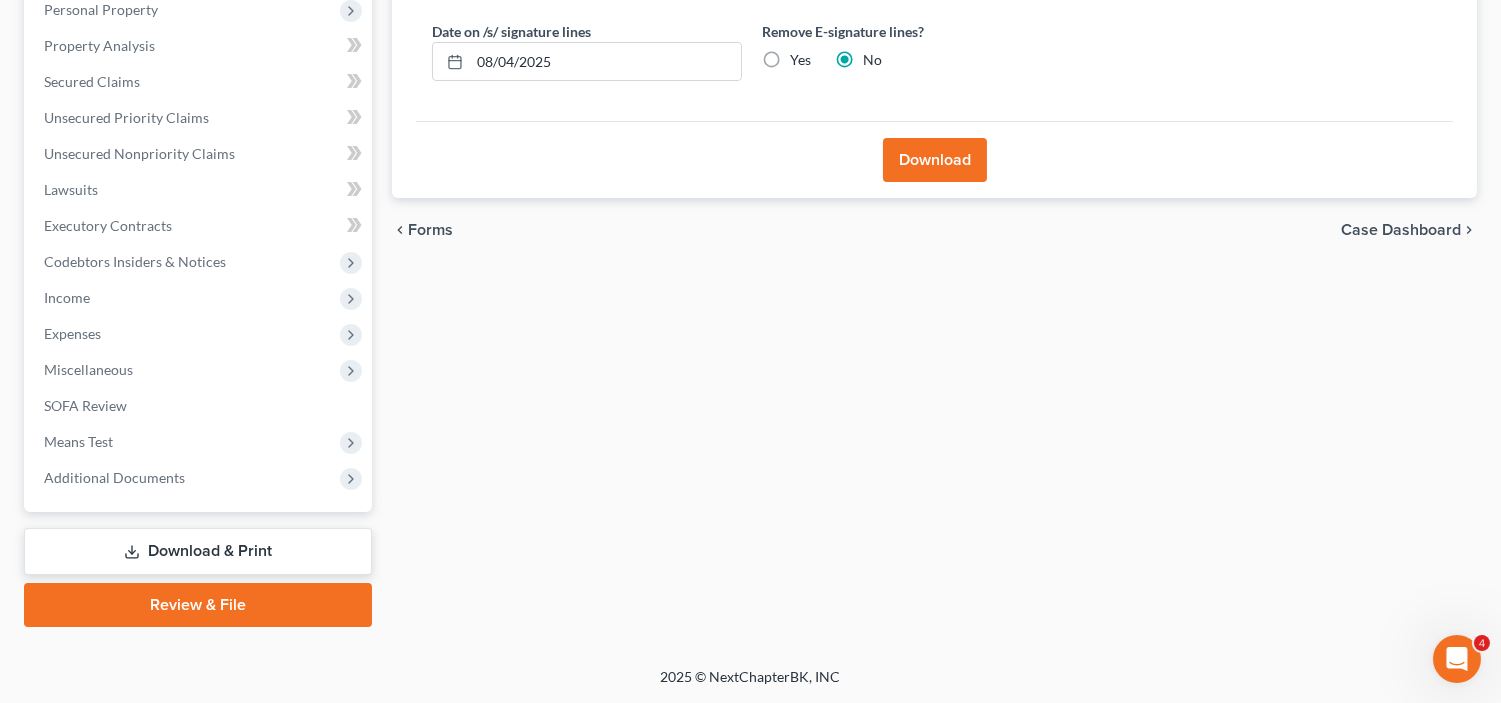 scroll, scrollTop: 357, scrollLeft: 0, axis: vertical 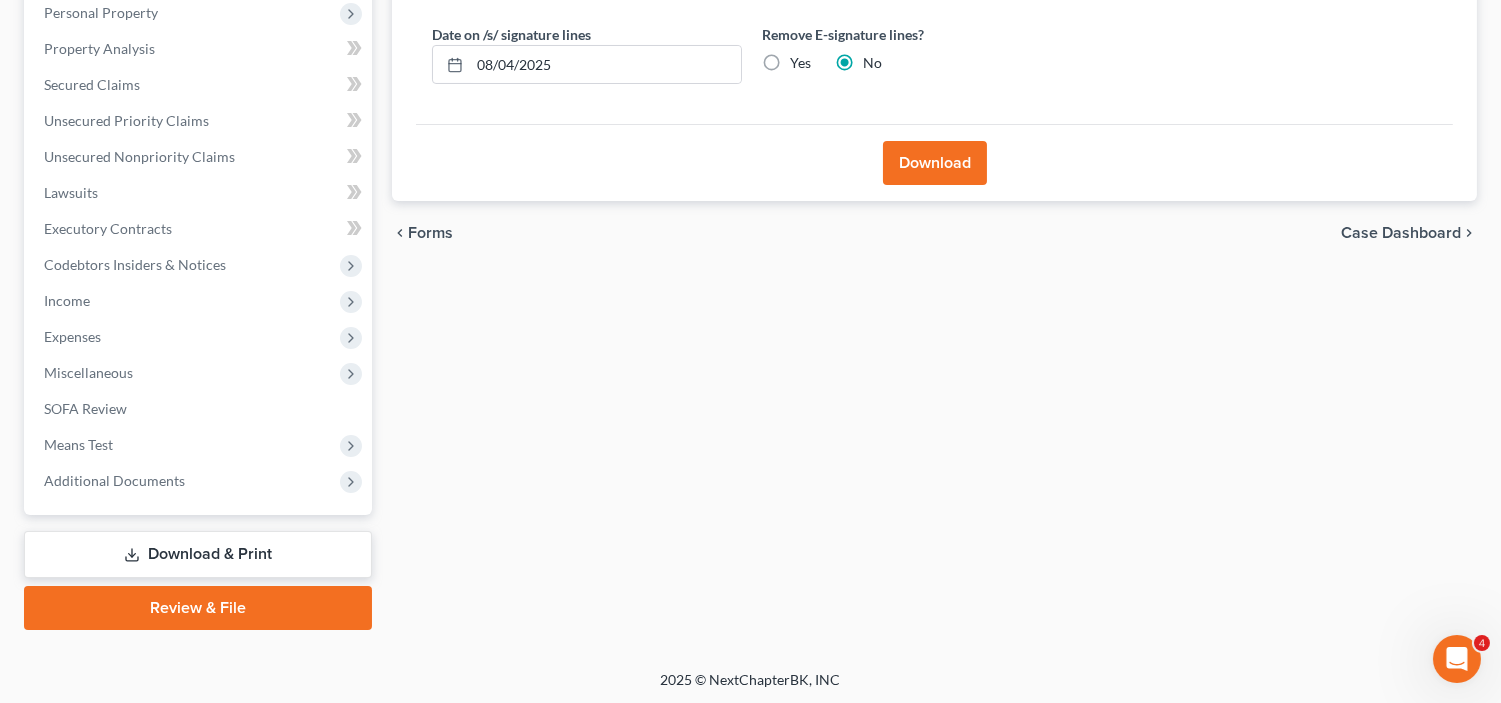 click on "Download" at bounding box center (934, 162) 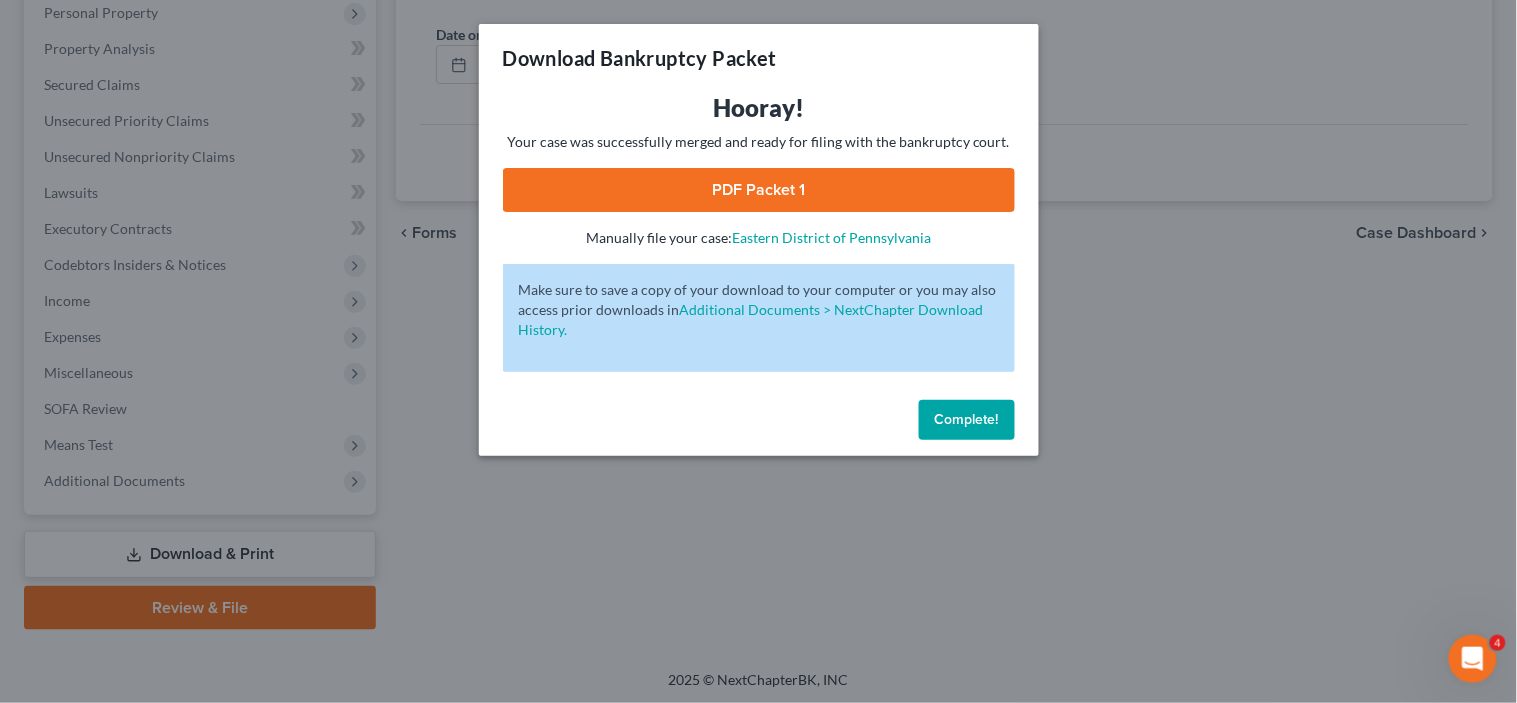 click on "PDF Packet 1" at bounding box center (759, 190) 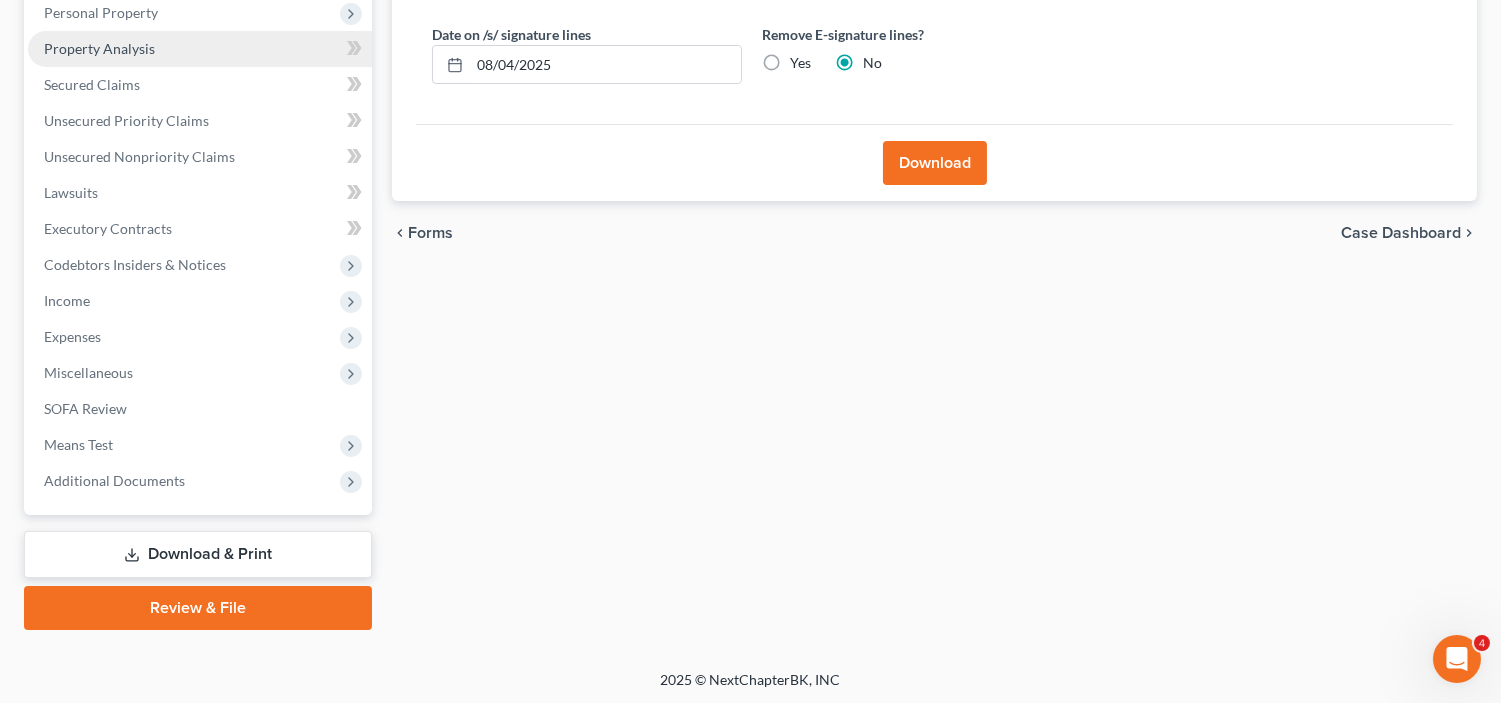 click on "Property Analysis" at bounding box center [99, 48] 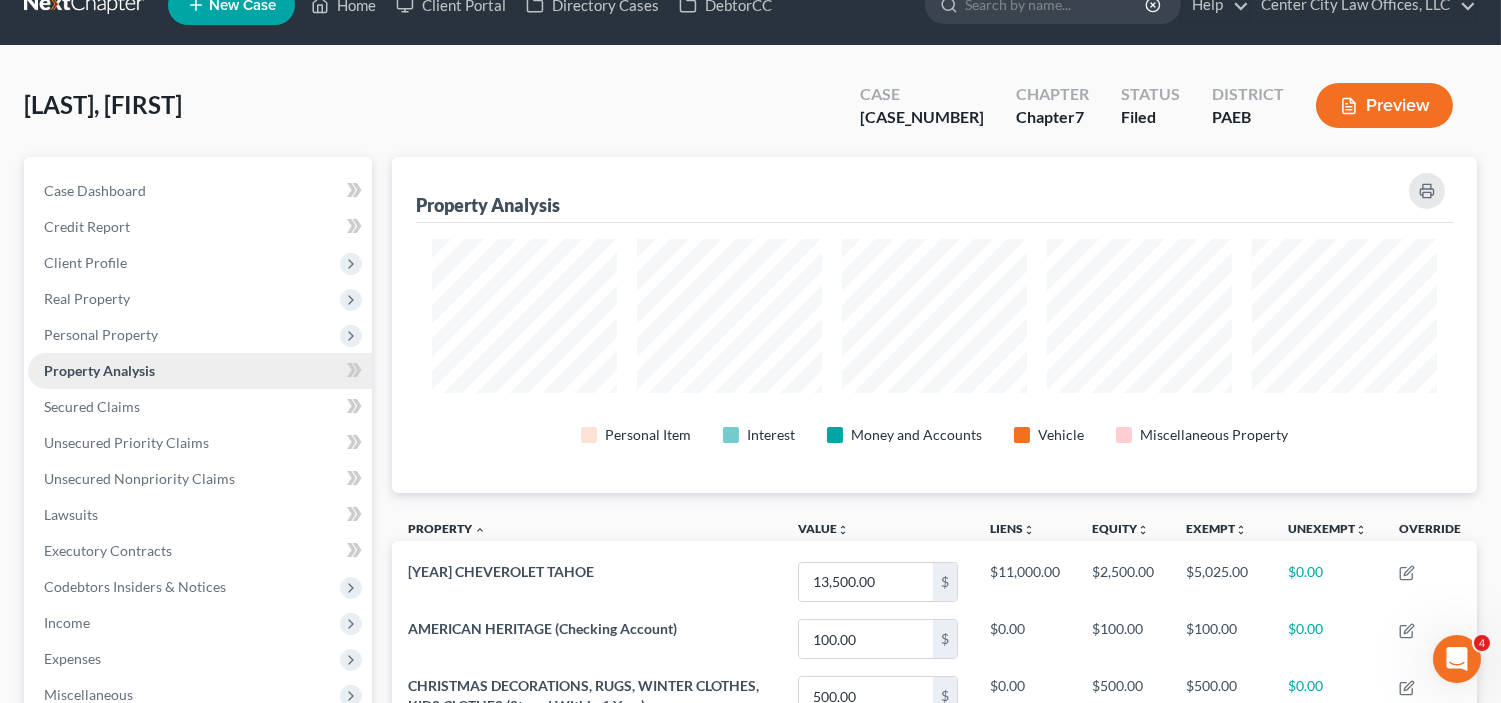 scroll, scrollTop: 0, scrollLeft: 0, axis: both 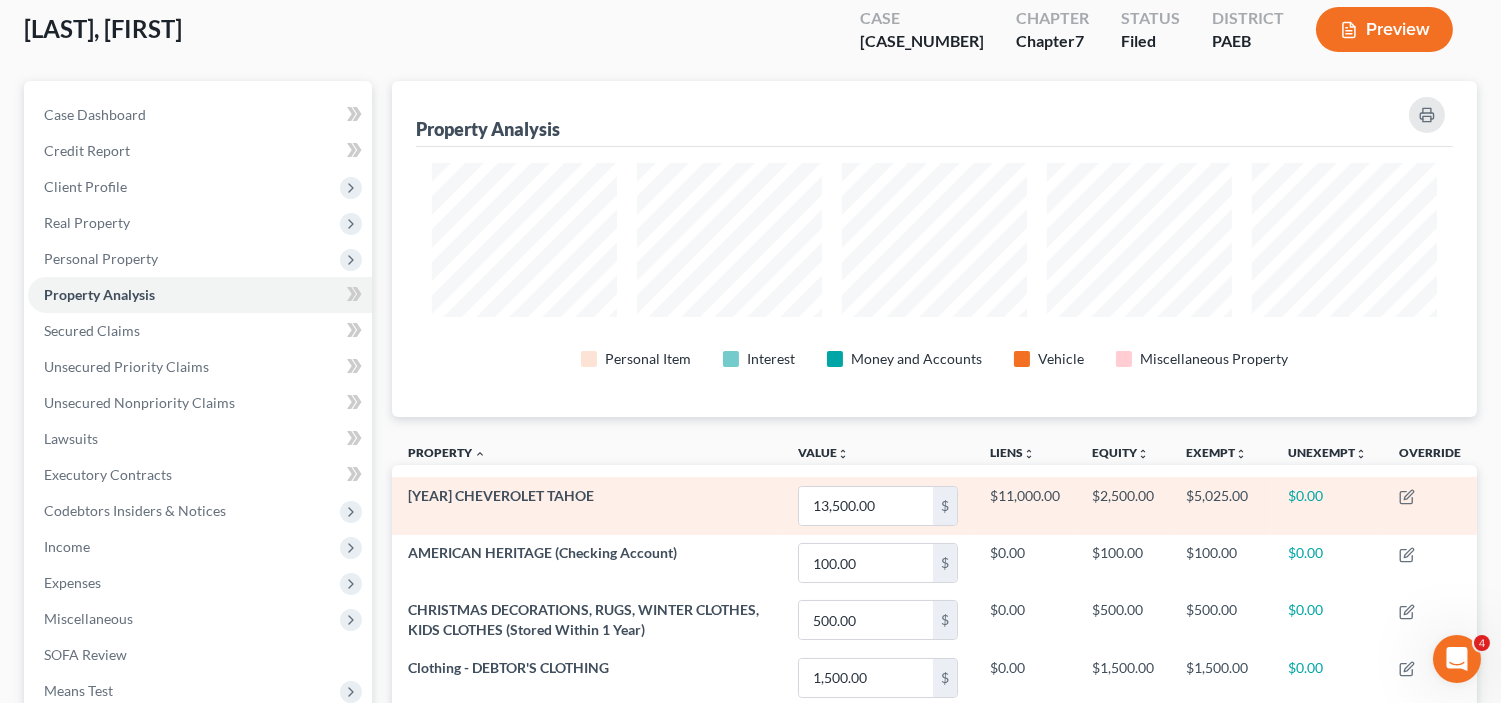 click on "[YEAR] CHEVEROLET TAHOE" at bounding box center [501, 495] 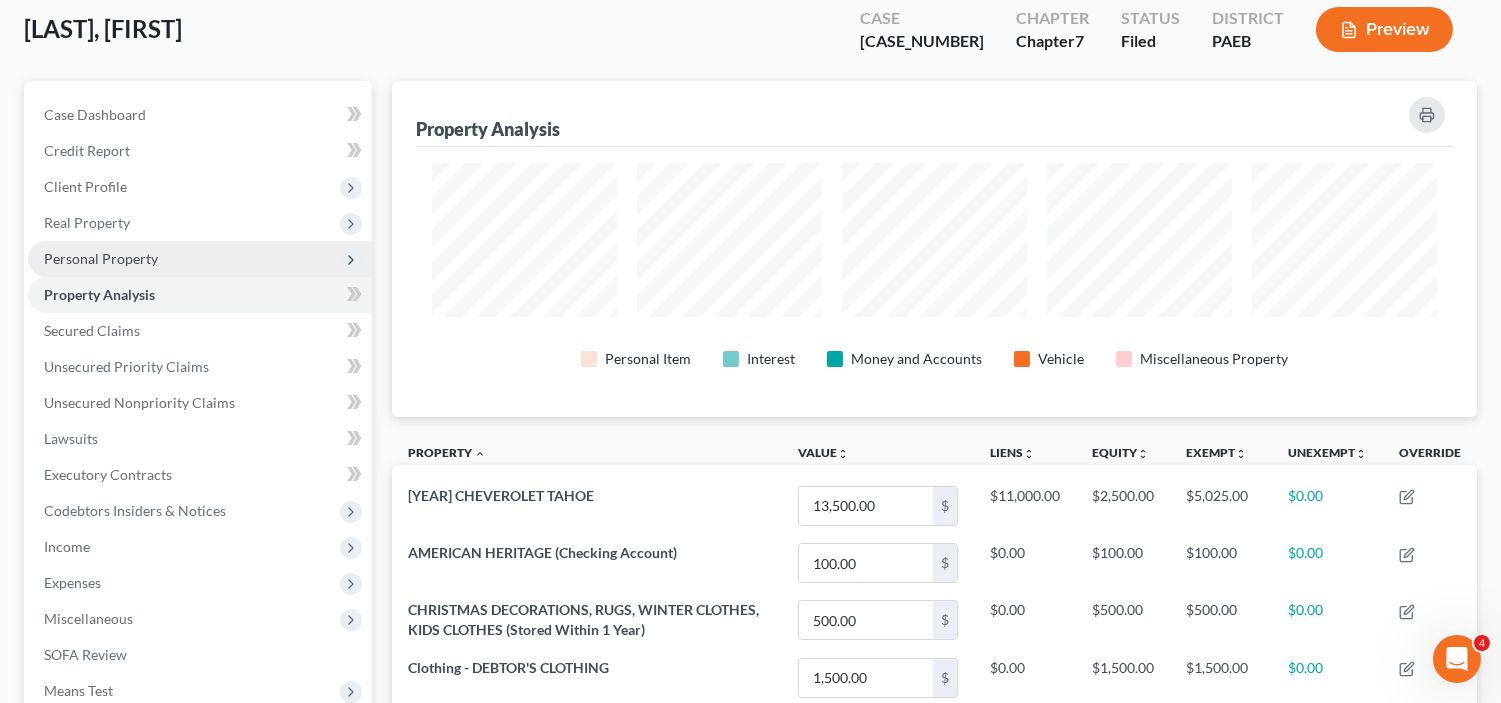 click on "Personal Property" at bounding box center (101, 258) 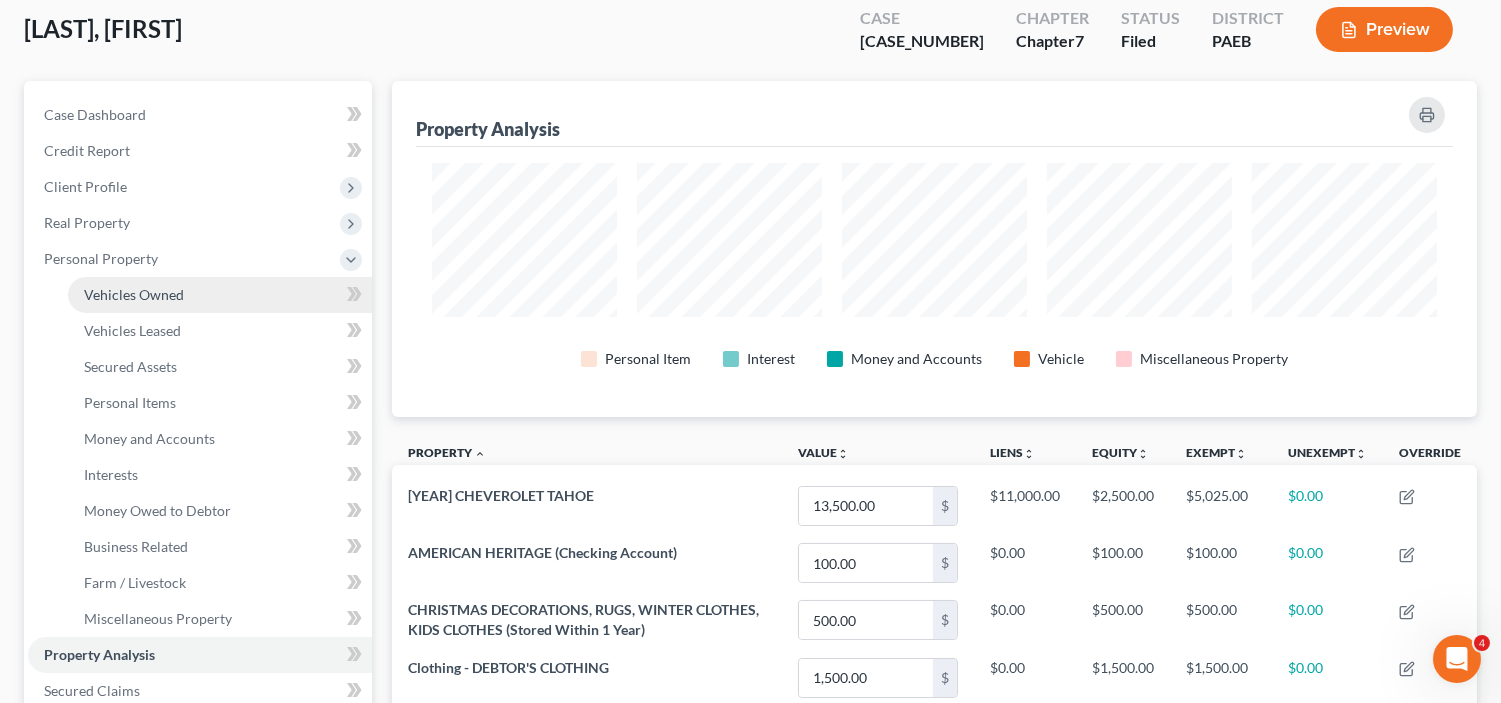 click on "Vehicles Owned" at bounding box center [134, 294] 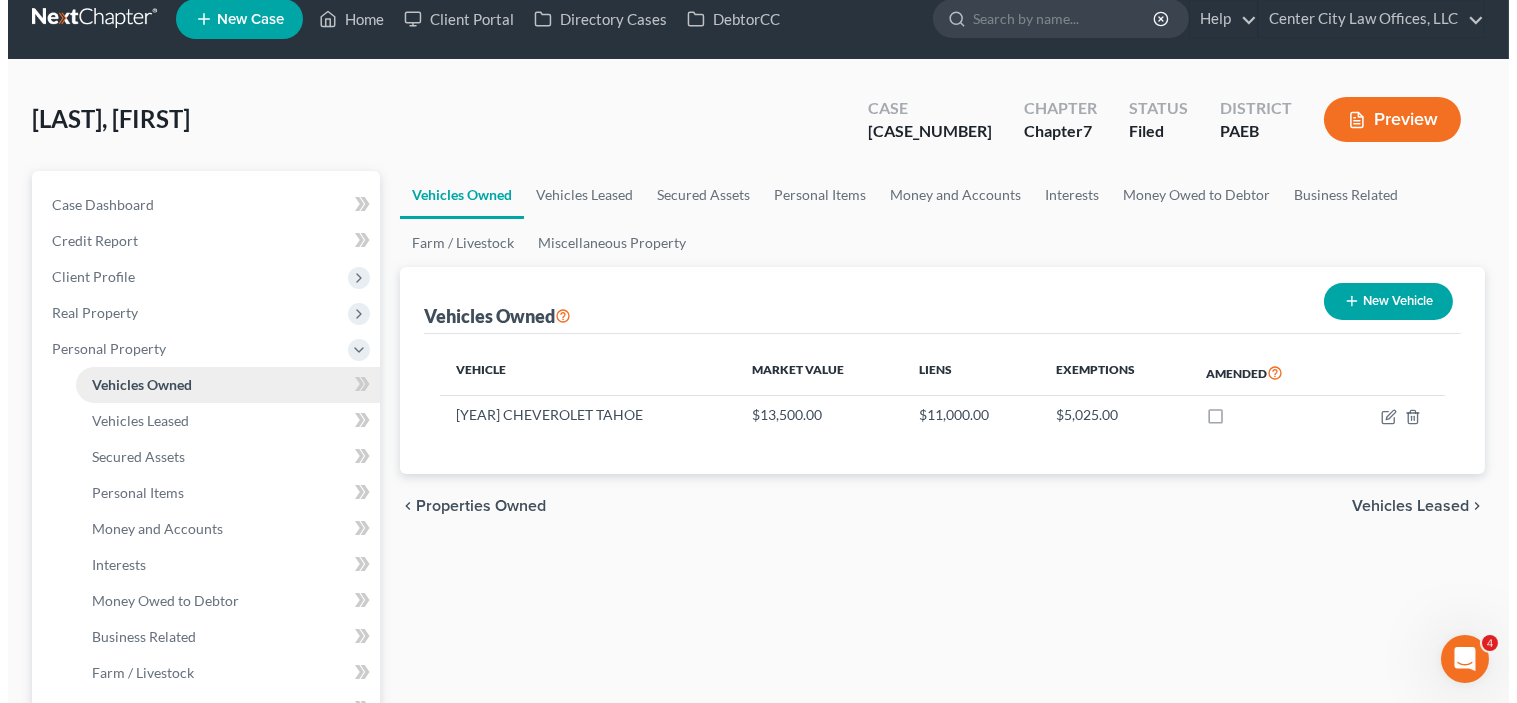 scroll, scrollTop: 0, scrollLeft: 0, axis: both 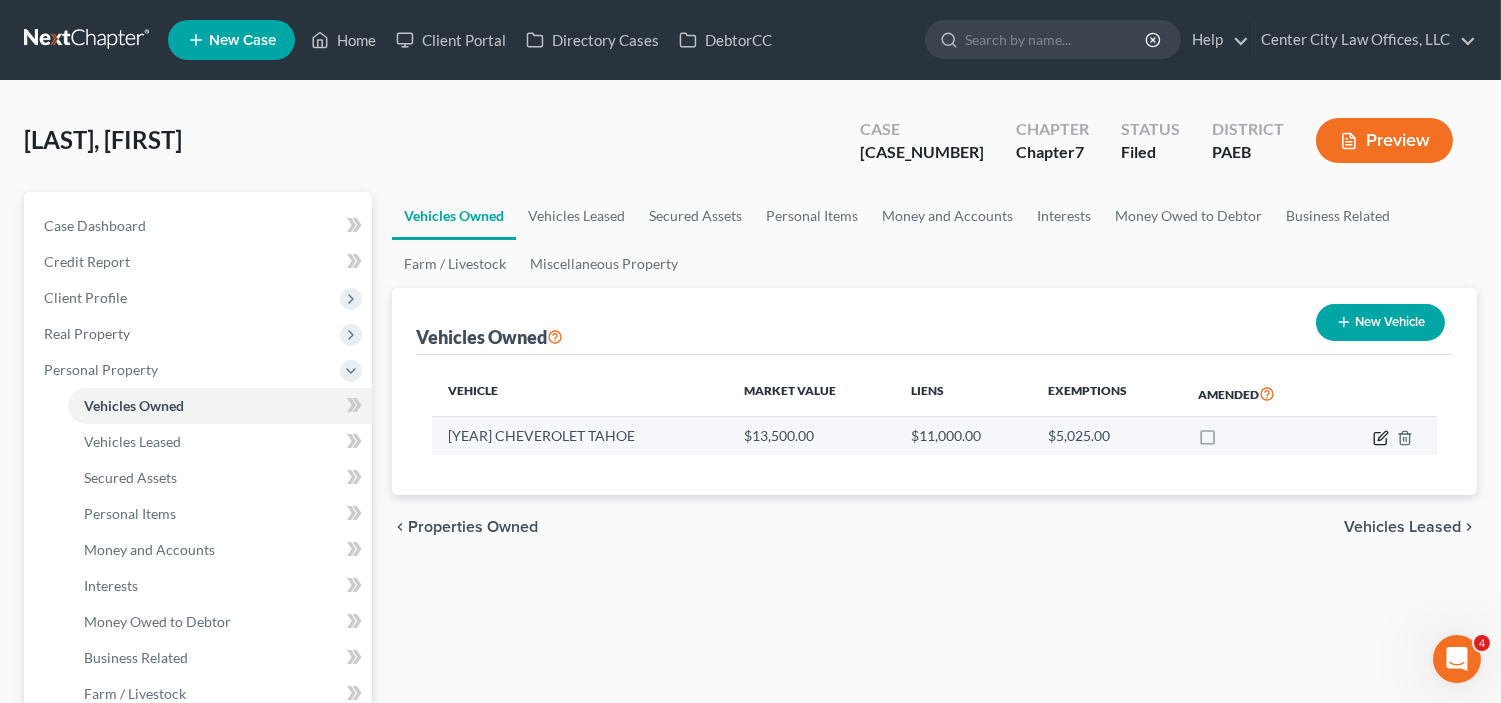 click 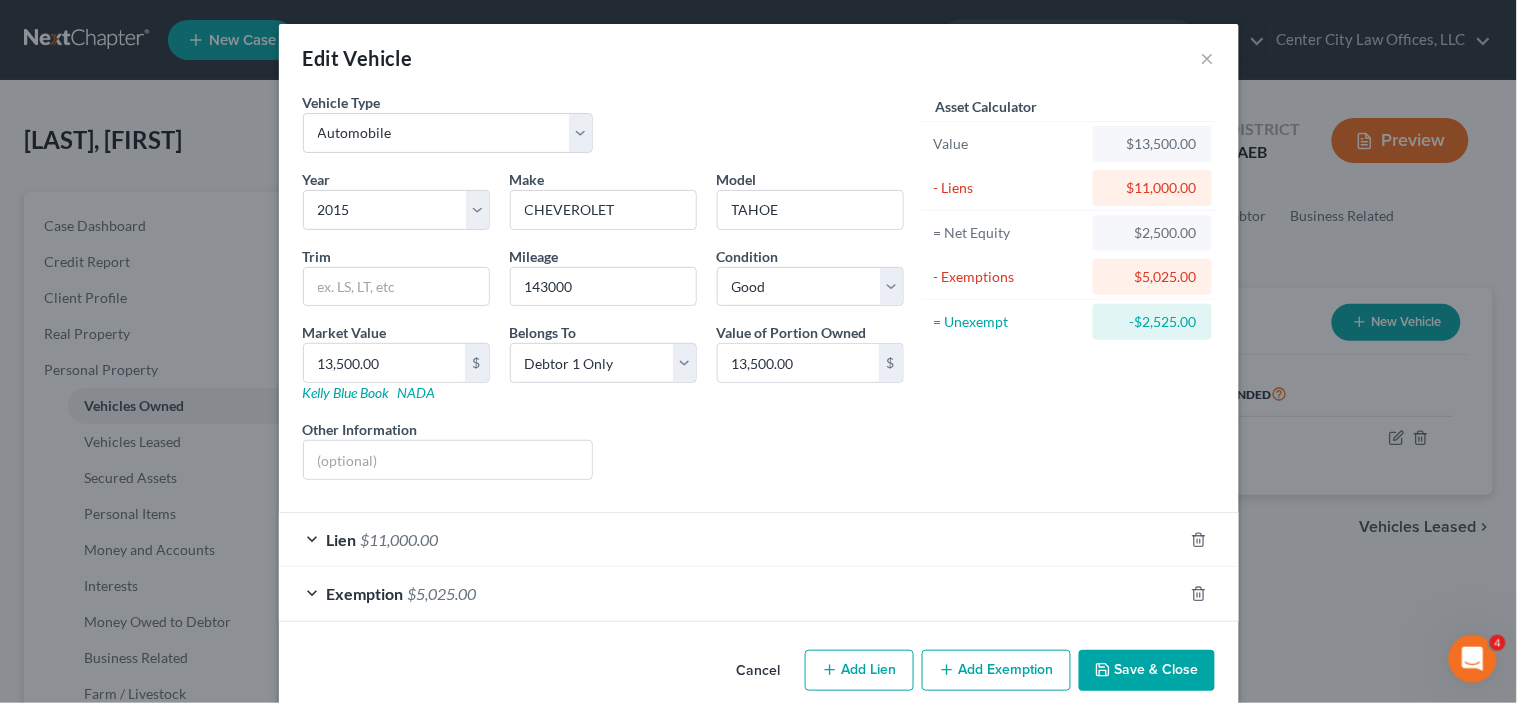 click on "Lien $11,000.00" at bounding box center (731, 539) 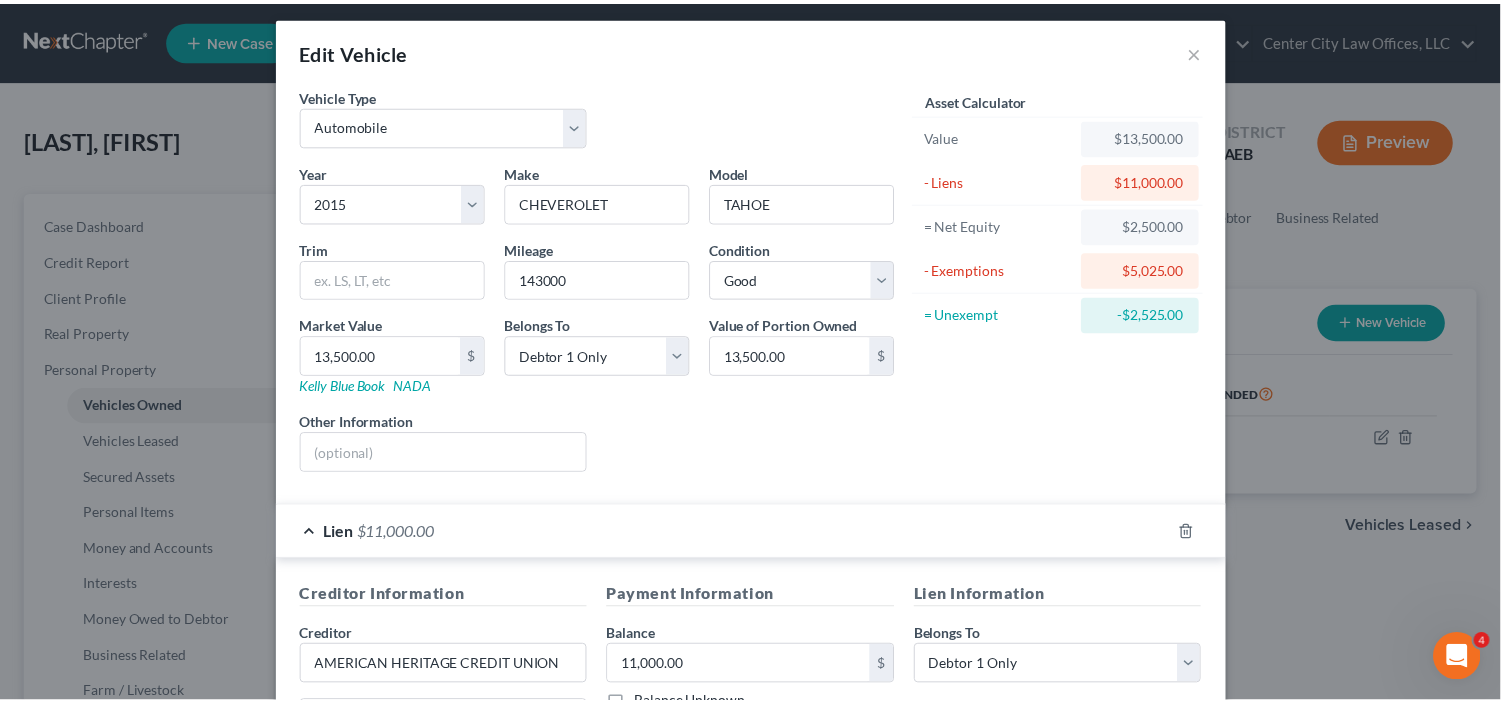 scroll, scrollTop: 0, scrollLeft: 0, axis: both 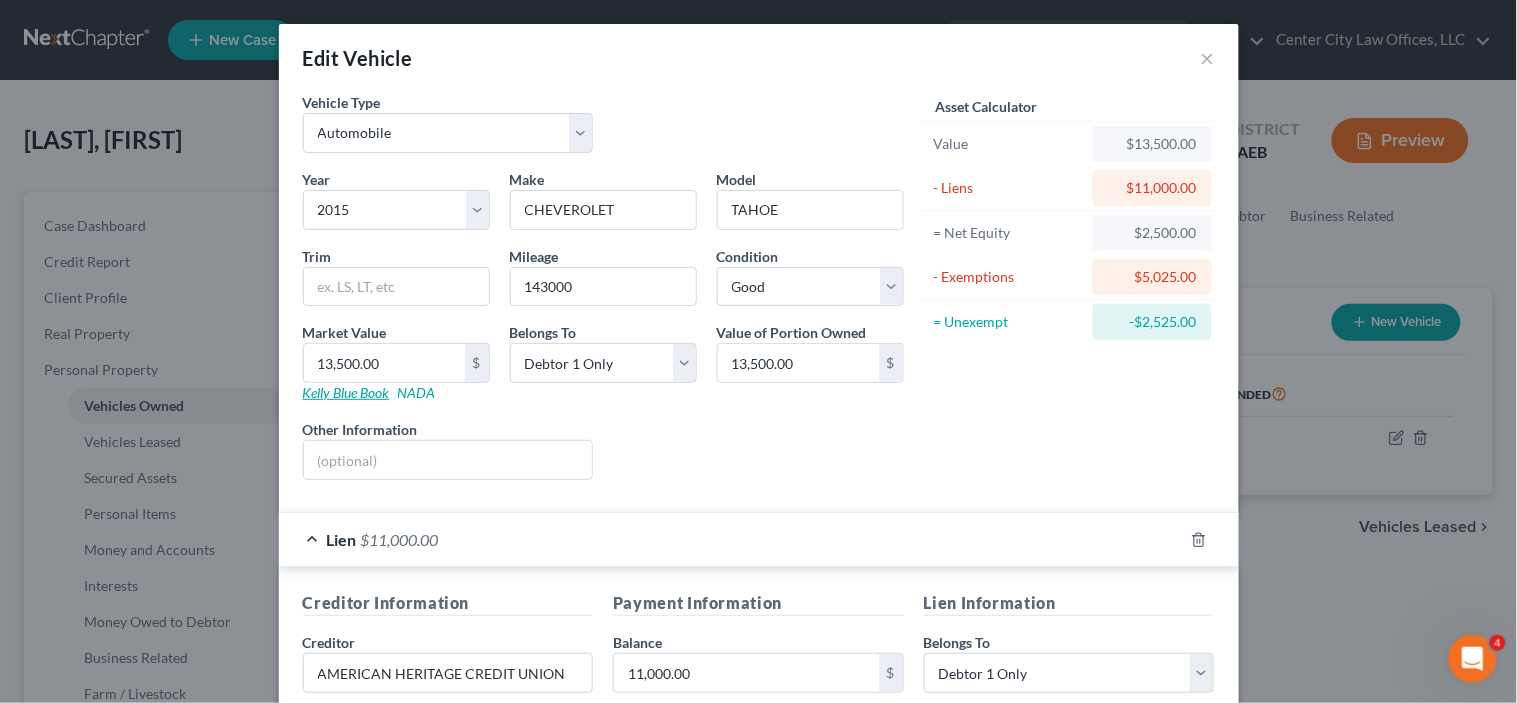 click on "Kelly Blue Book" at bounding box center [346, 392] 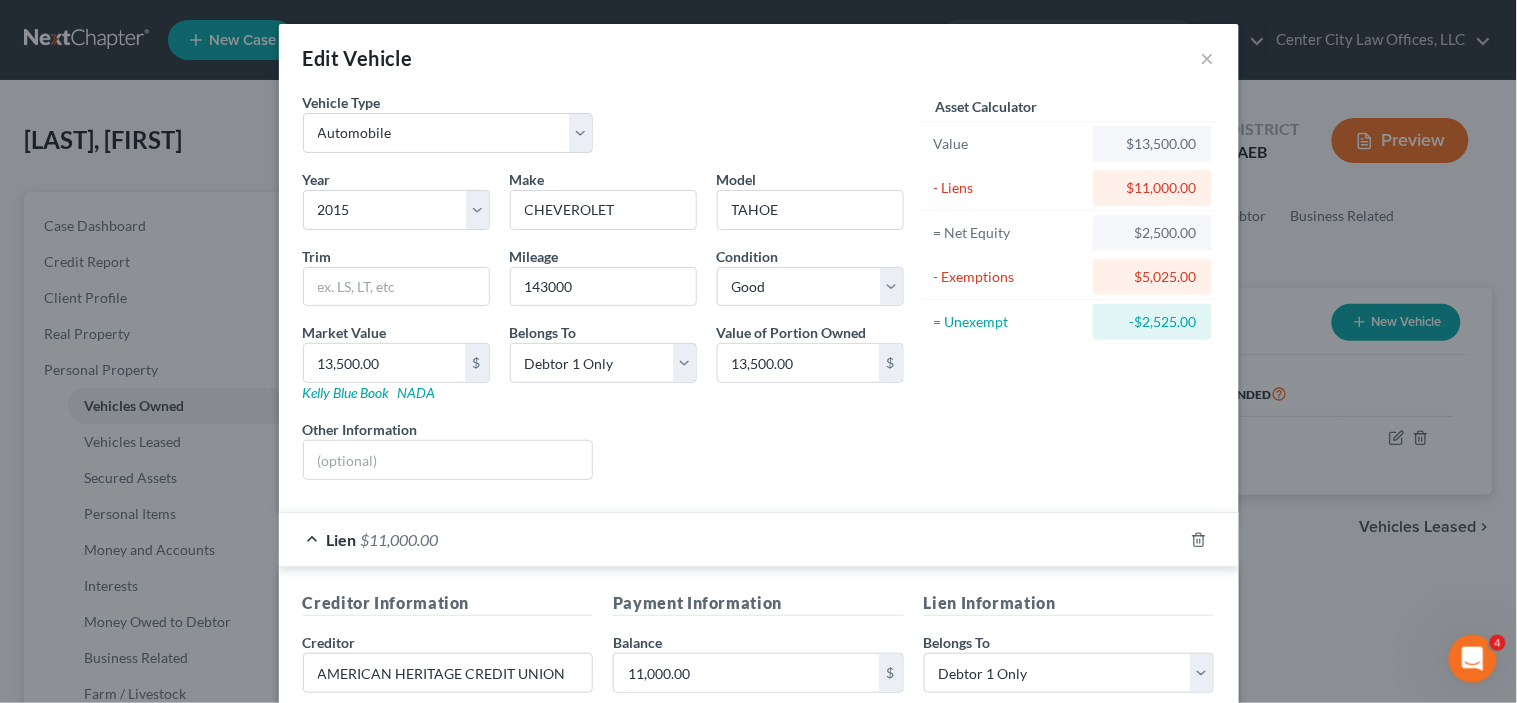 click on "Edit Vehicle × Vehicle Type Select Automobile Truck Trailer Watercraft Aircraft Motor Home Atv Other Vehicle Year Select 2026 2025 2024 2023 2022 2021 2020 2019 2018 2017 2016 2015 2014 2013 2012 2011 2010 2009 2008 2007 2006 2005 2004 2003 2002 2001 2000 1999 1998 1997 1996 1995 1994 1993 1992 1991 1990 1989 1988 1987 1986 1985 1984 1983 1982 1981 1980 1979 1978 1977 1976 1975 1974 1973 1972 1971 1970 1969 1968 1967 1966 1965 1964 1963 1962 1961 1960 1959 1958 1957 1956 1955 1954 1953 1952 1951 1950 1949 1948 1947 1946 1945 1944 1943 1942 1941 1940 1939 1938 1937 1936 1935 1934 1933 1932 1931 1930 1929 1928 1927 1926 1925 1924 1923 1922 1921 1920 1919 1918 1917 1916 1915 1914 1913 1912 1911 1910 1909 1908 1907 1906 1905 1904 1903 1902 1901
Make
*
CHEVEROLET Model TAHOE Trim Mileage [NUMBER] Condition Select Excellent Very Good Good Fair Poor Market Value [PRICE] Kelly Blue Book NADA
Belongs To
*
Select Debtor 1 Only Debtor 2 Only Debtor 1 And Debtor 2 Only [PRICE] $" at bounding box center (758, 351) 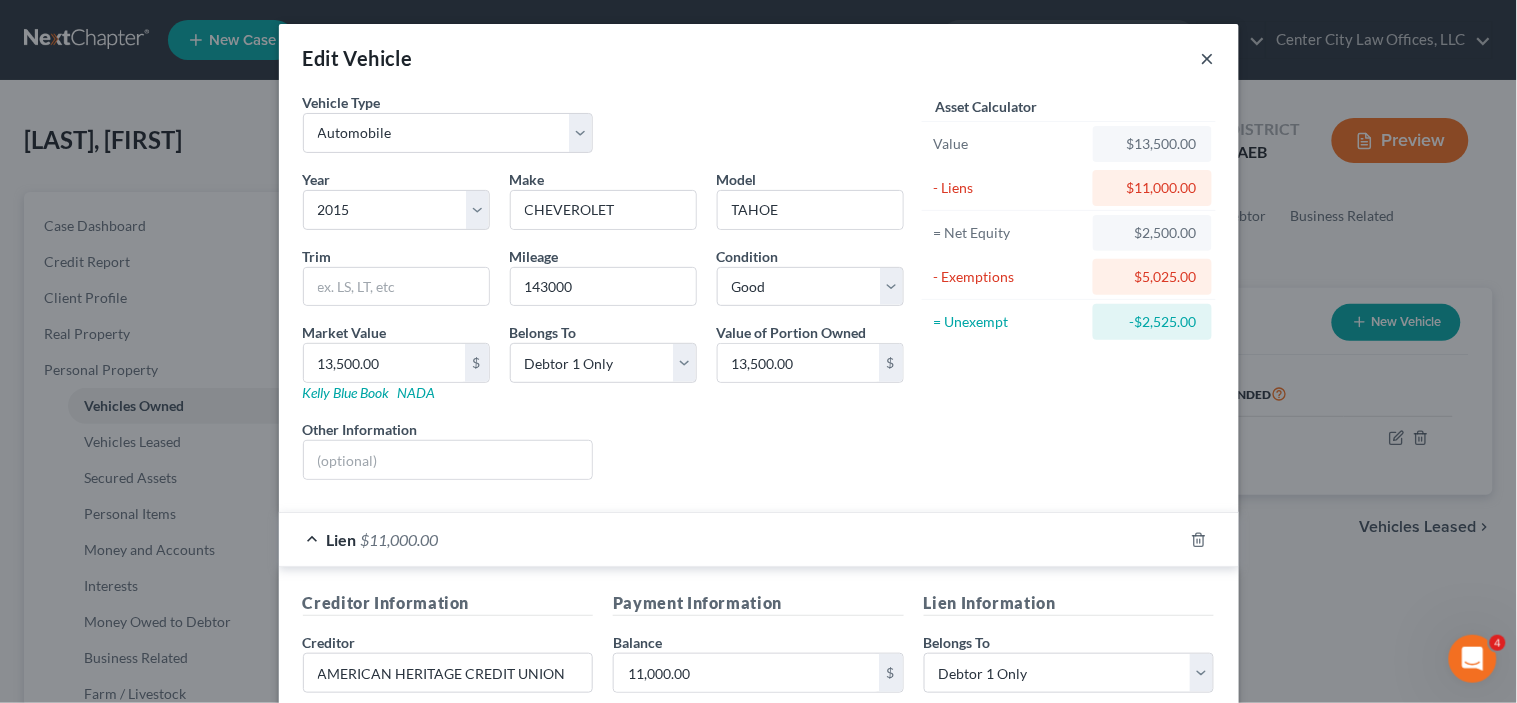 click on "×" at bounding box center [1208, 58] 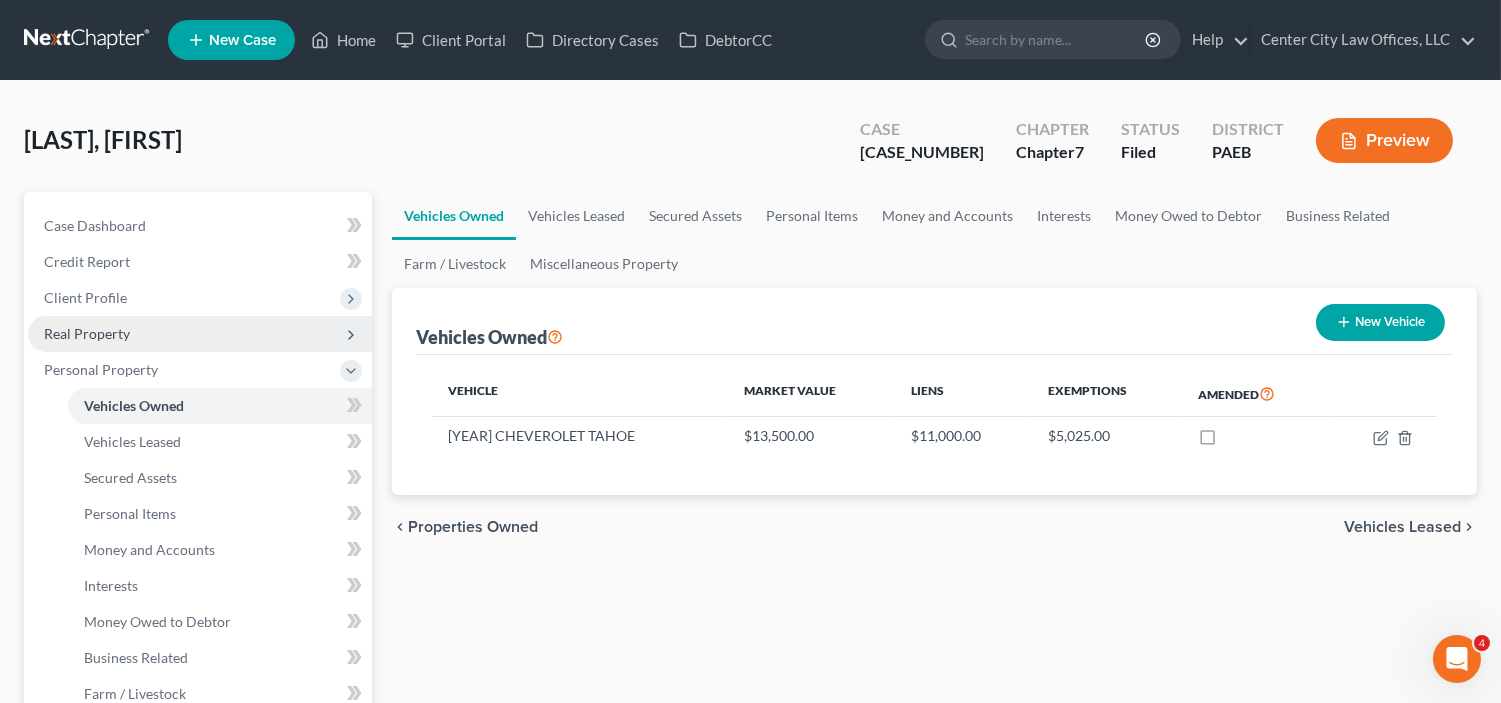 click on "Real Property" at bounding box center (87, 333) 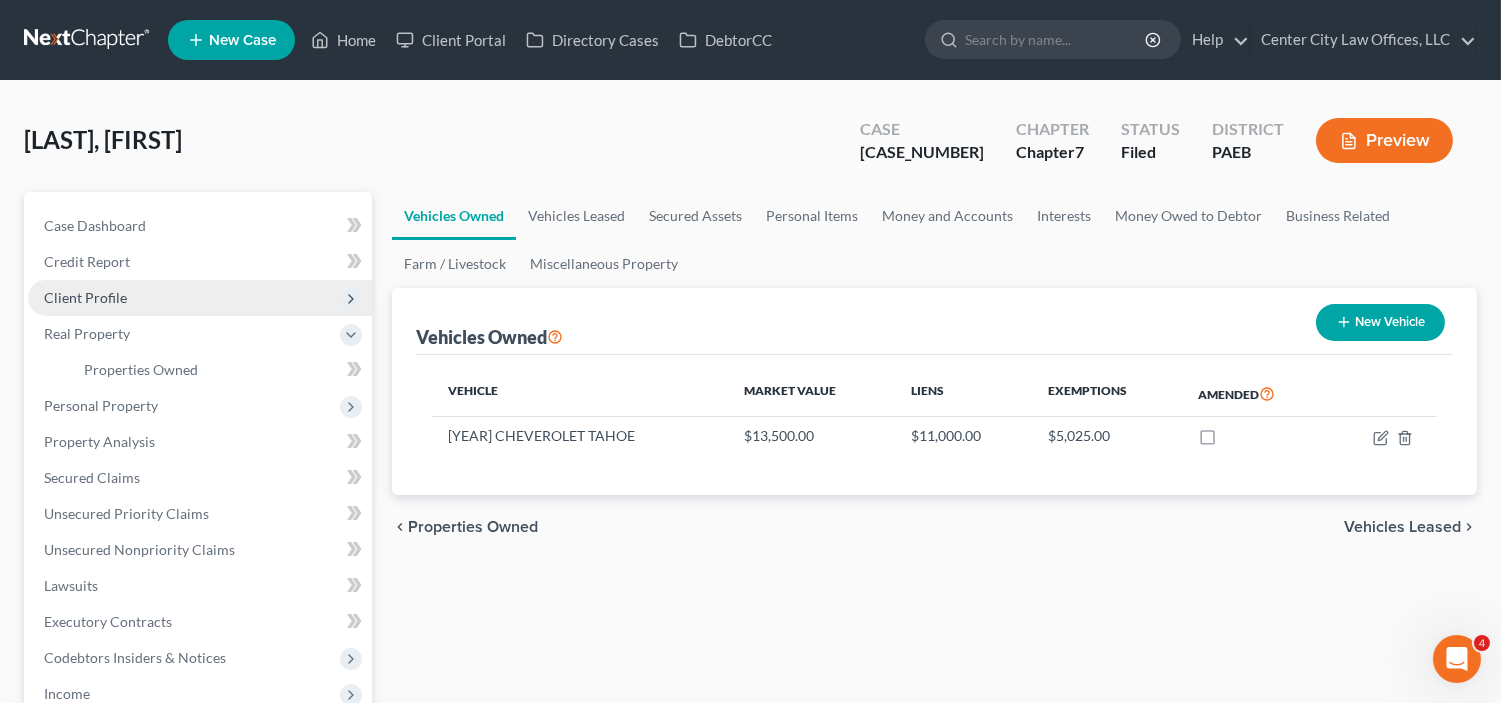 click on "Client Profile" at bounding box center [200, 298] 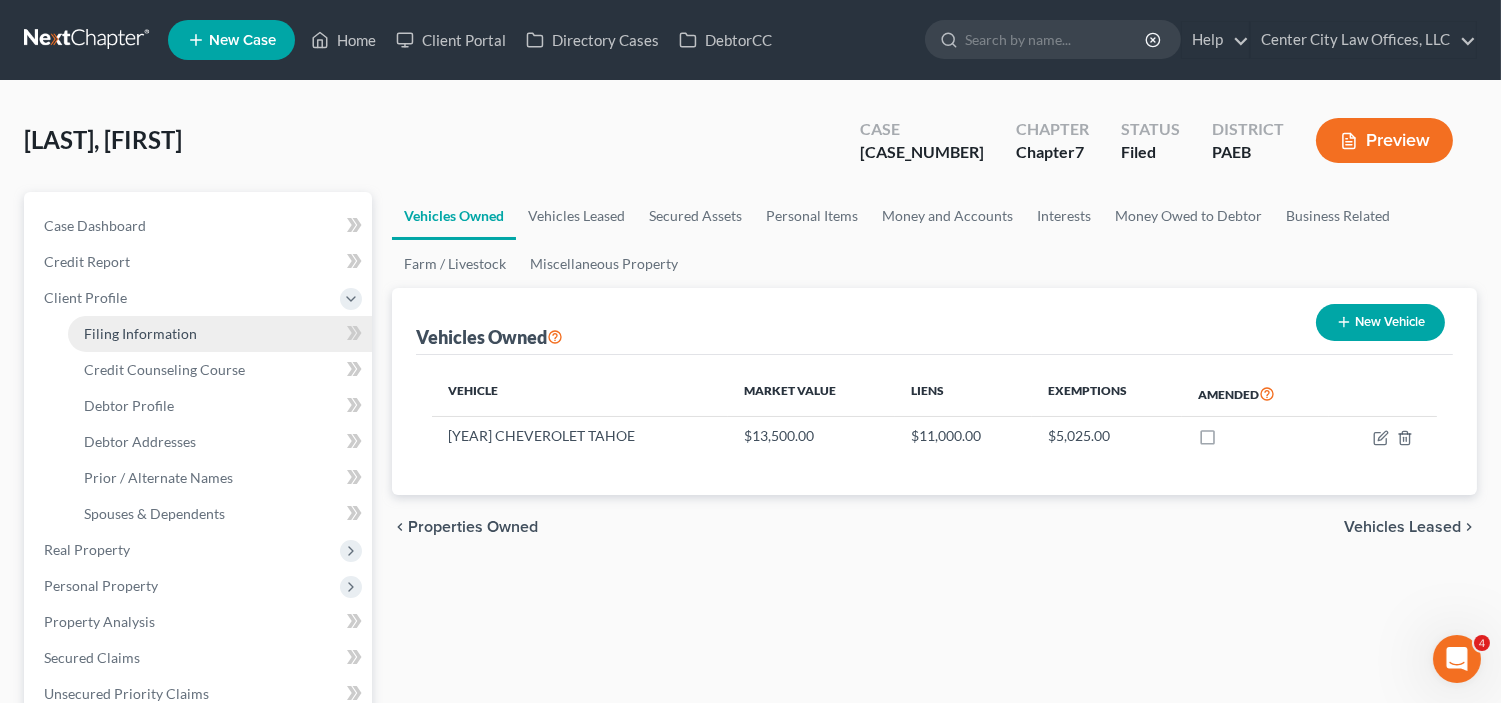 click on "Filing Information" at bounding box center (220, 334) 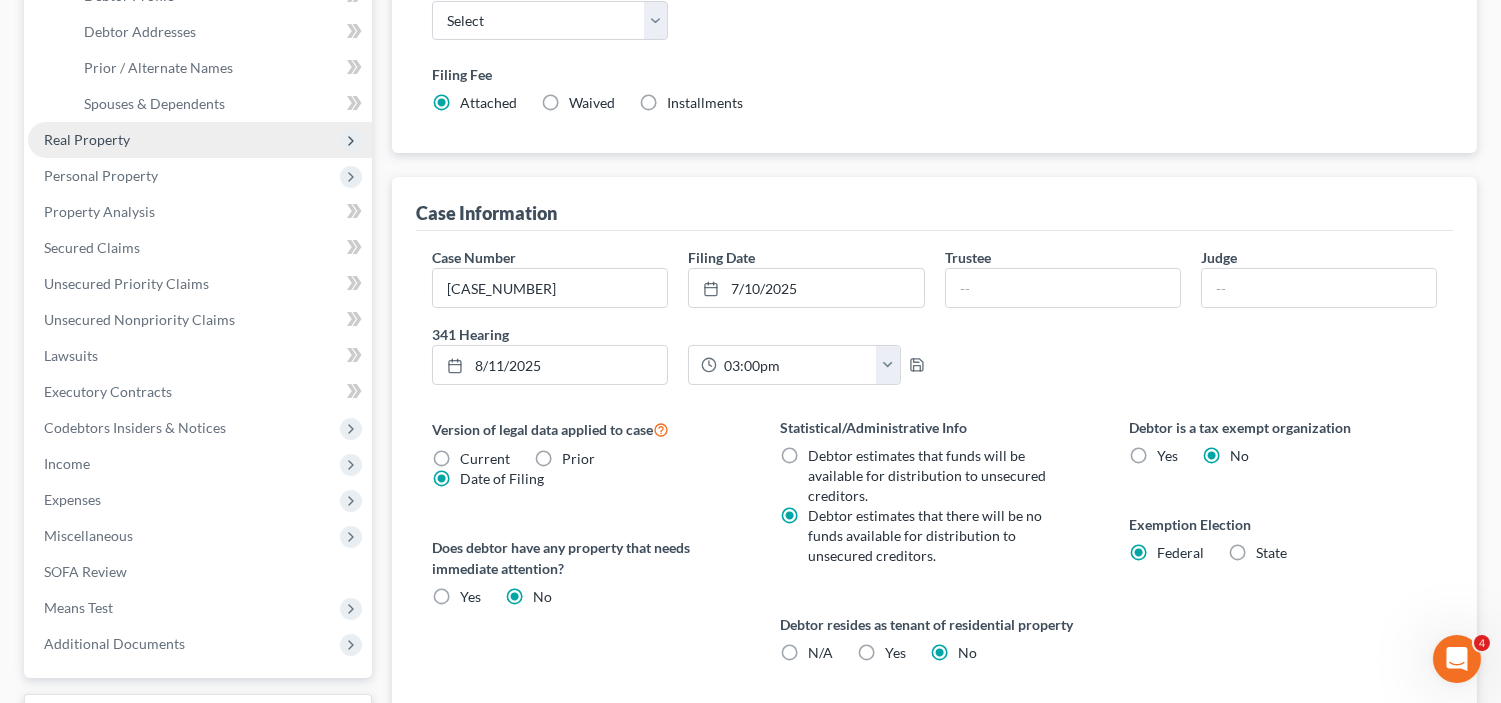 scroll, scrollTop: 407, scrollLeft: 0, axis: vertical 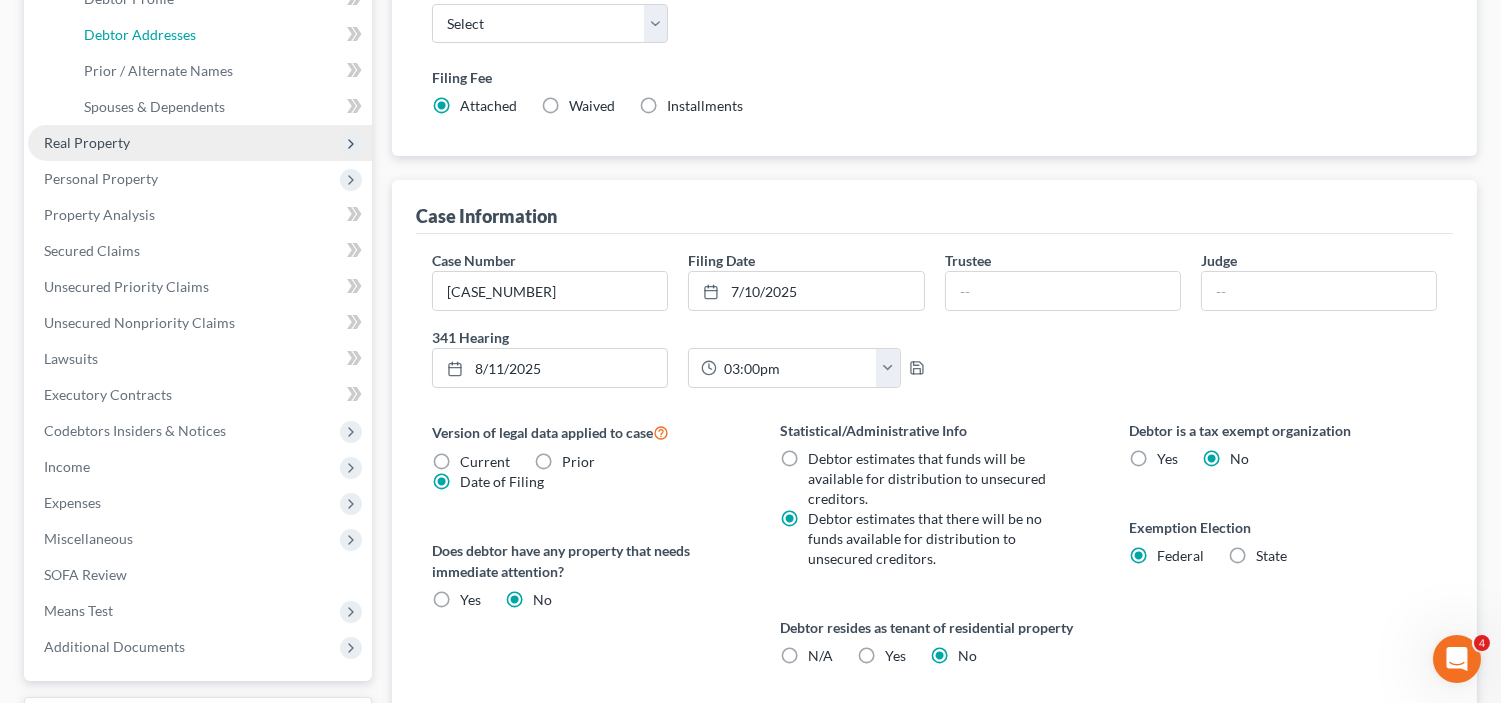 click on "Debtor Addresses" at bounding box center (140, 34) 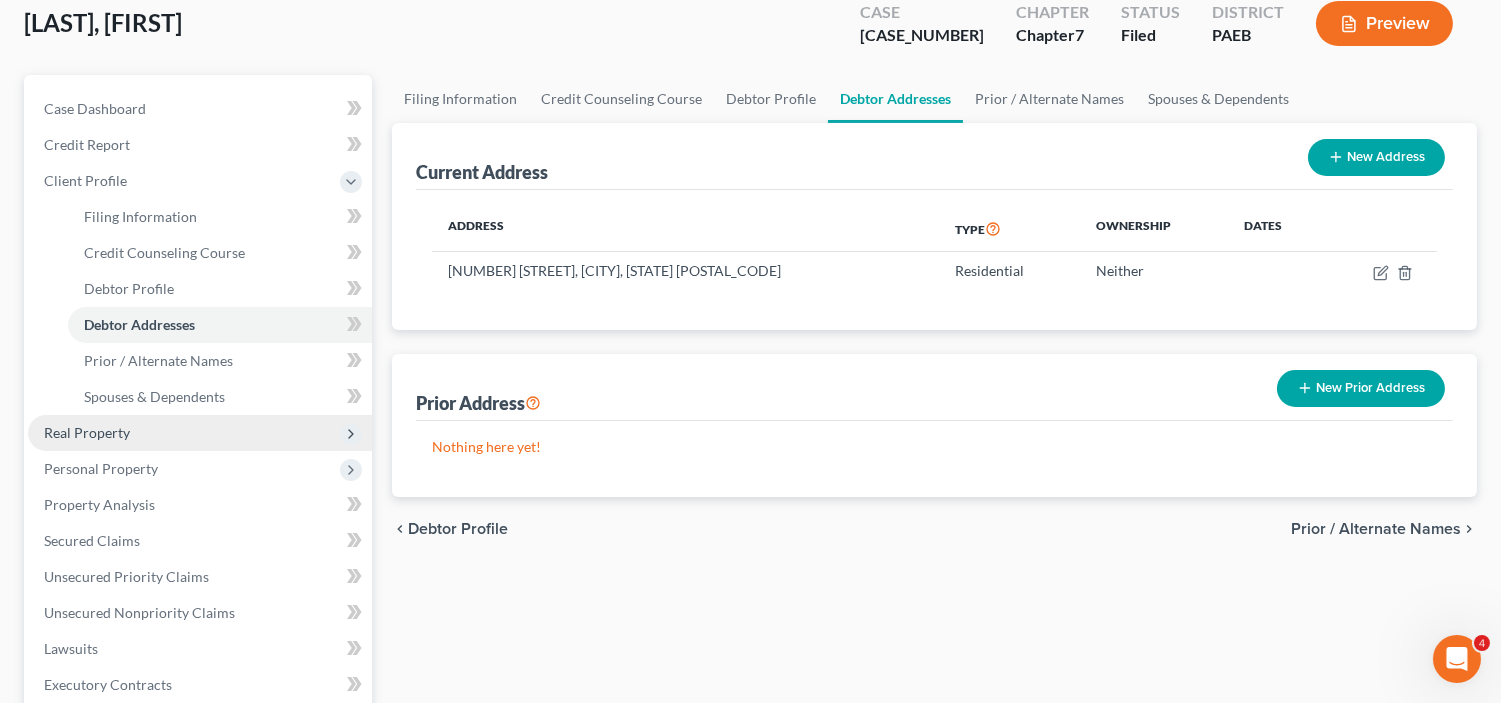 scroll, scrollTop: 0, scrollLeft: 0, axis: both 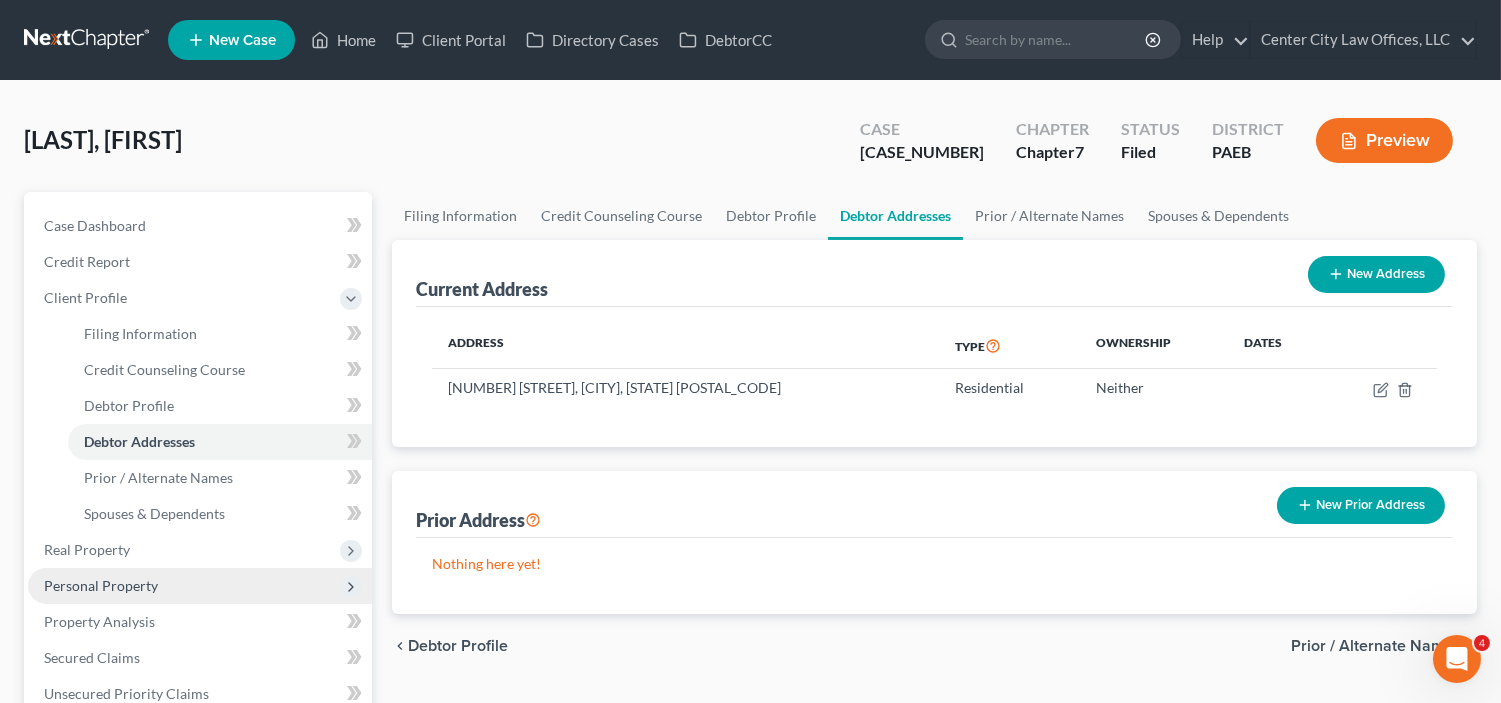 click on "Personal Property" at bounding box center [101, 585] 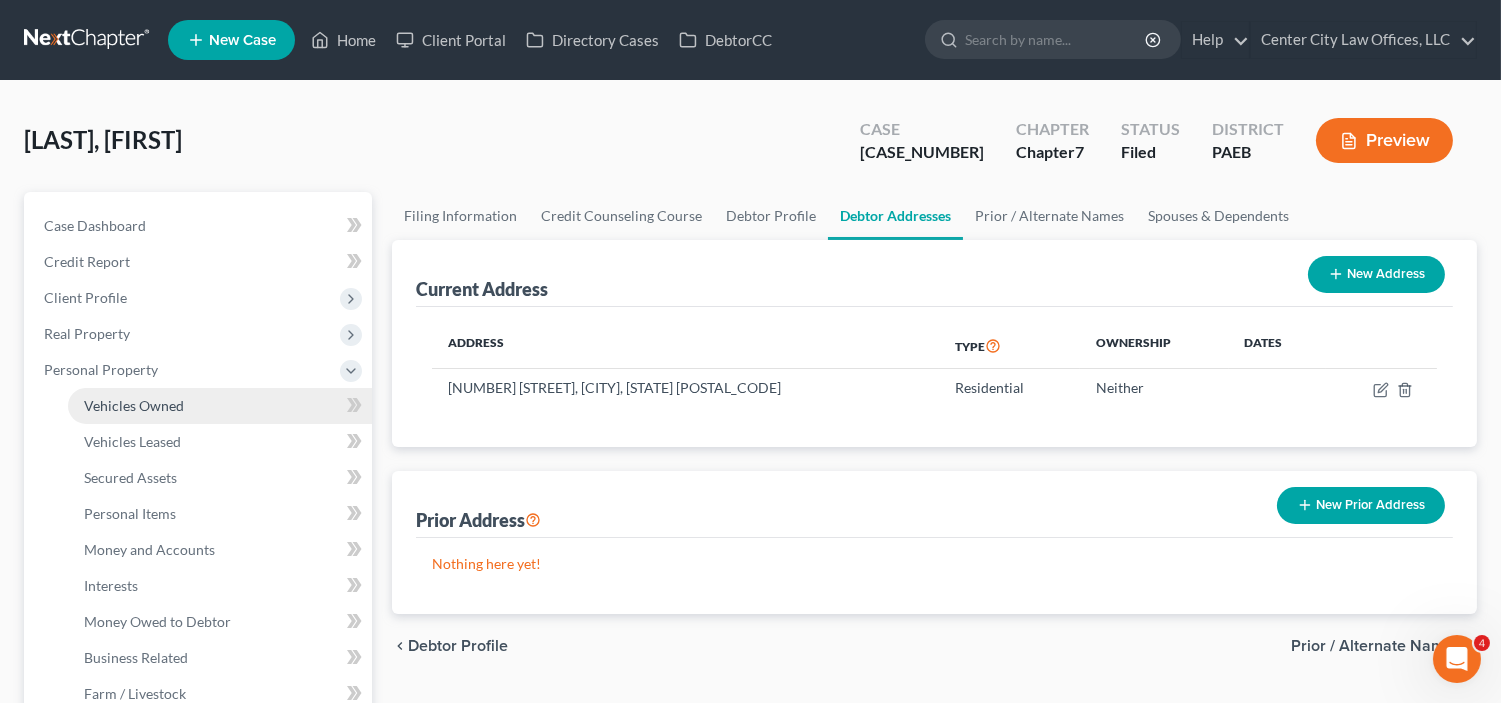 click on "Vehicles Owned" at bounding box center [220, 406] 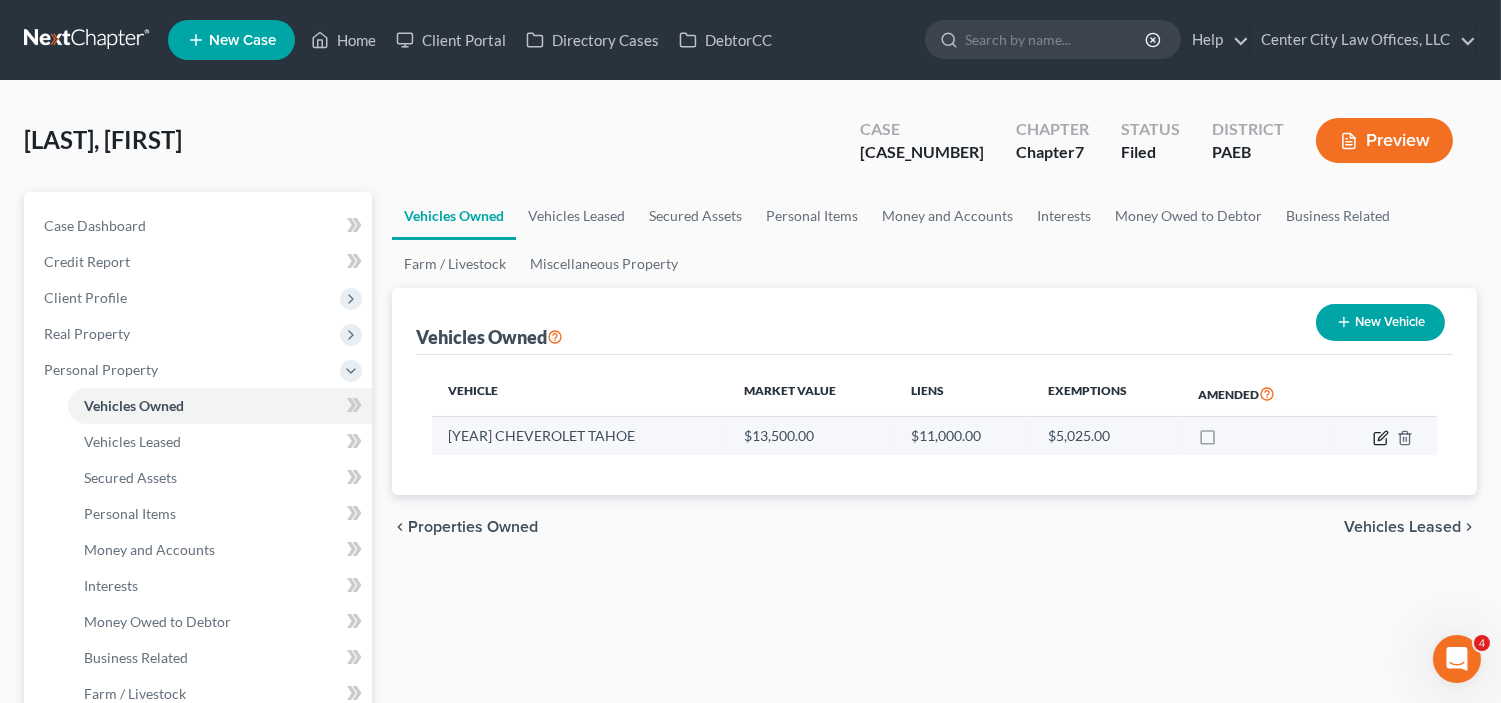 click 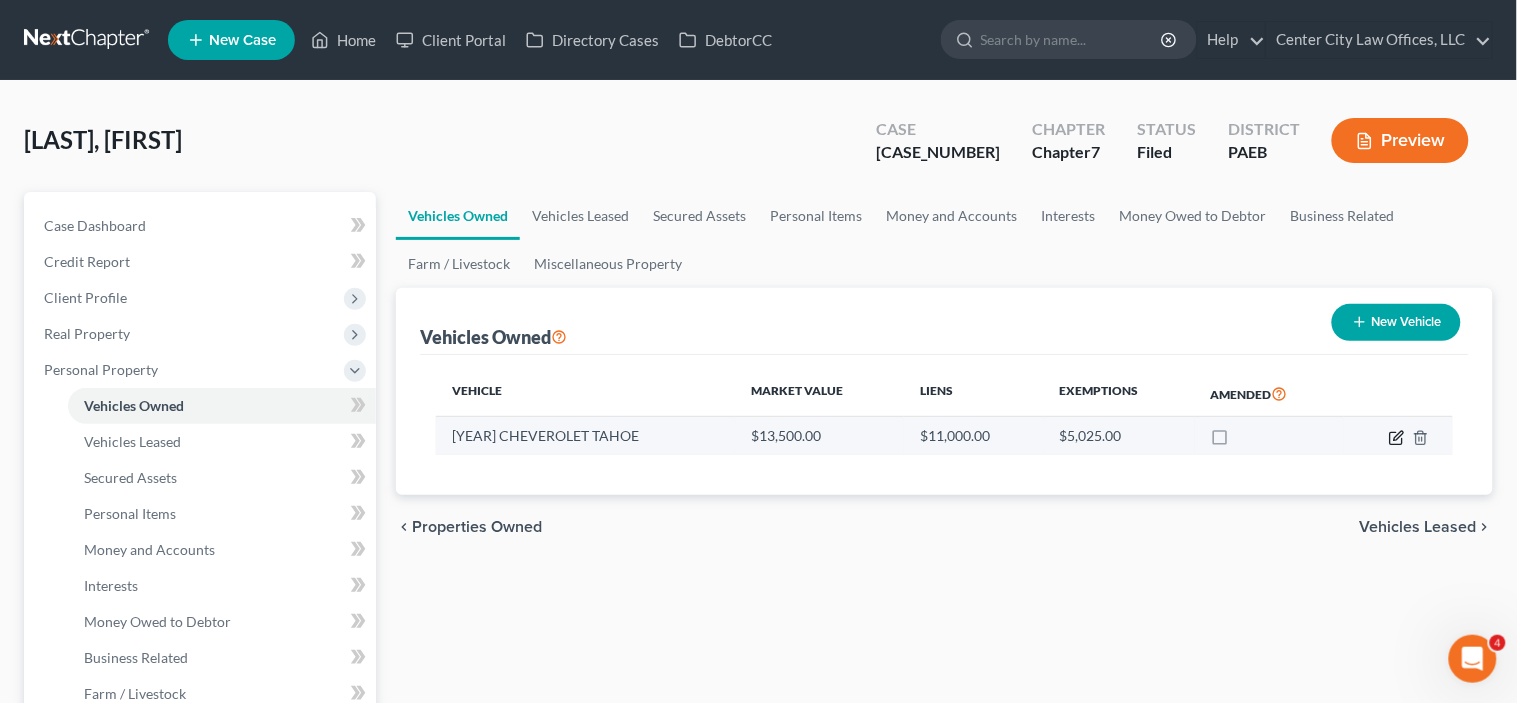 select on "0" 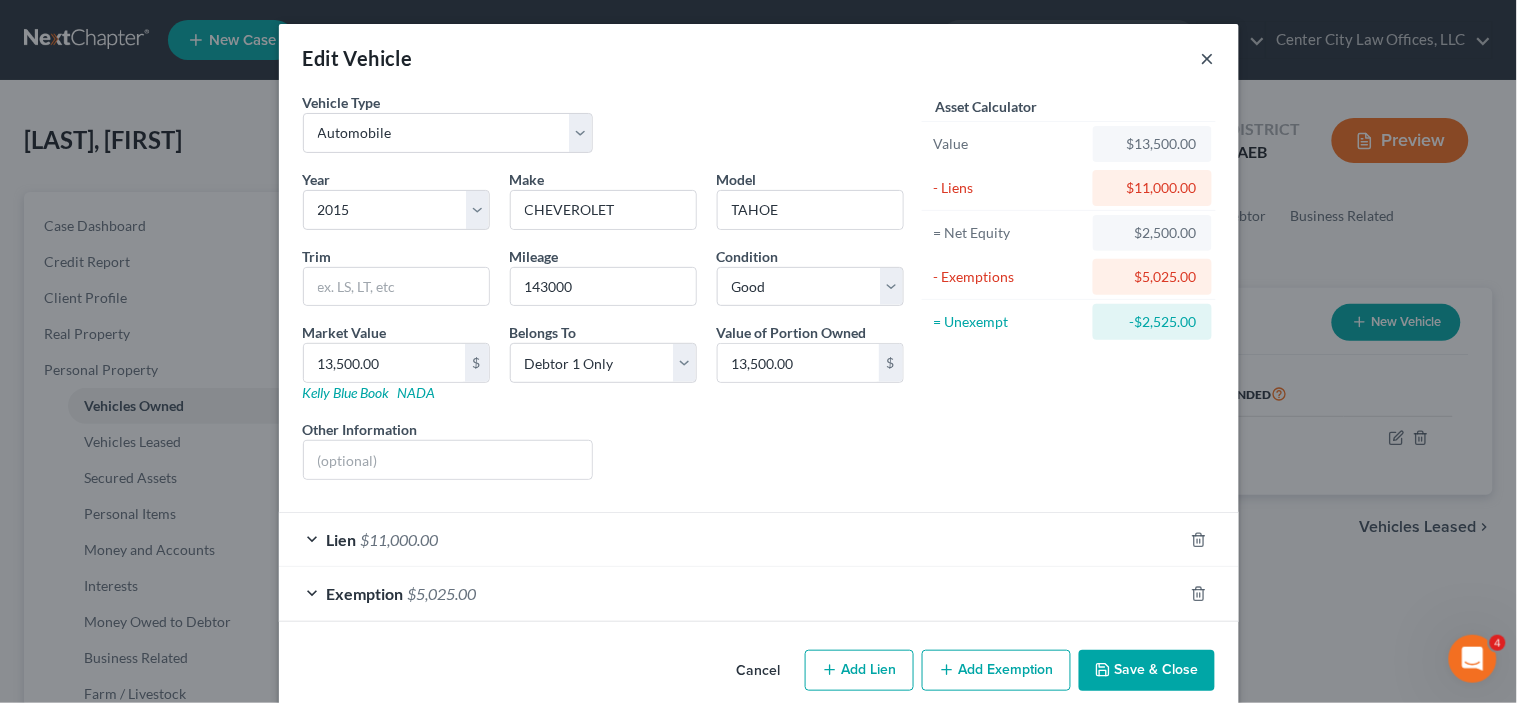 click on "×" at bounding box center [1208, 58] 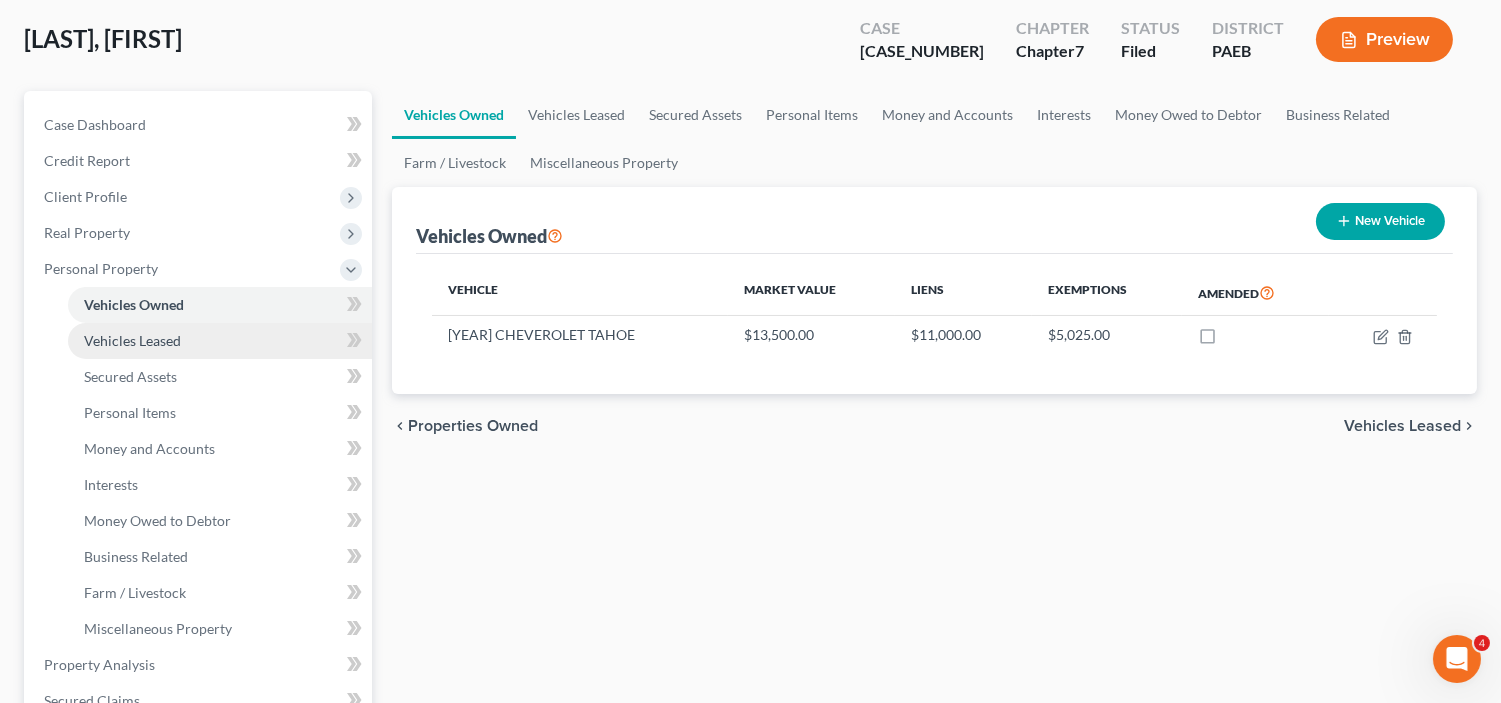 scroll, scrollTop: 0, scrollLeft: 0, axis: both 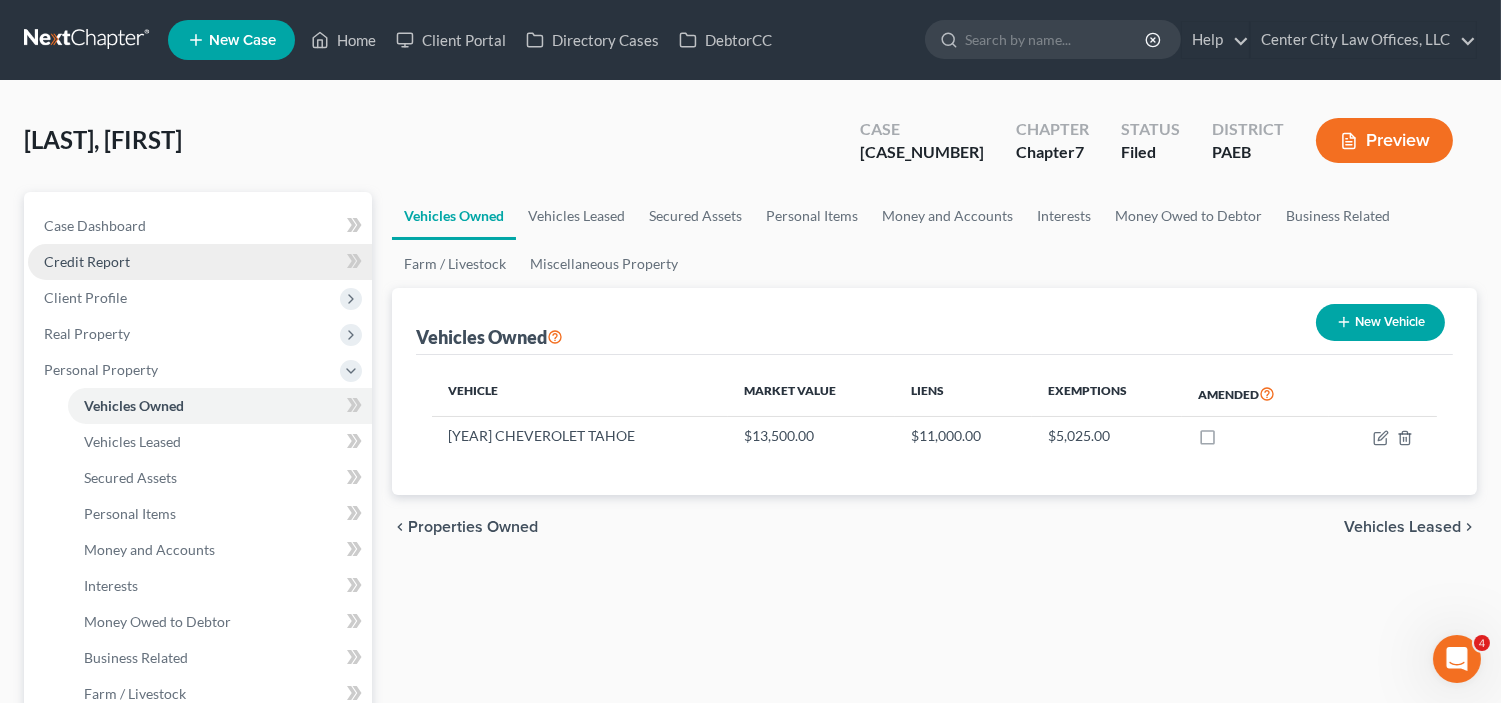 click on "Credit Report" at bounding box center [87, 261] 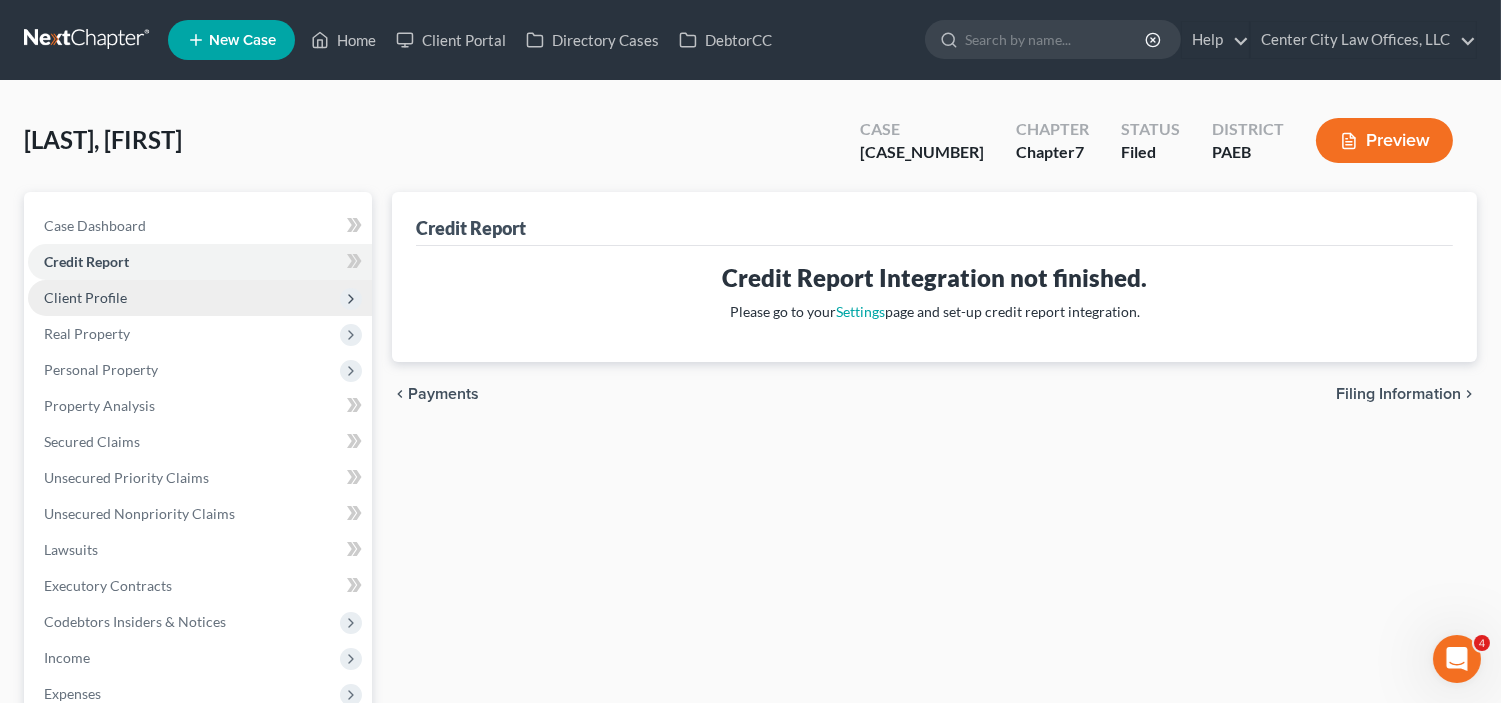 click on "Client Profile" at bounding box center [85, 297] 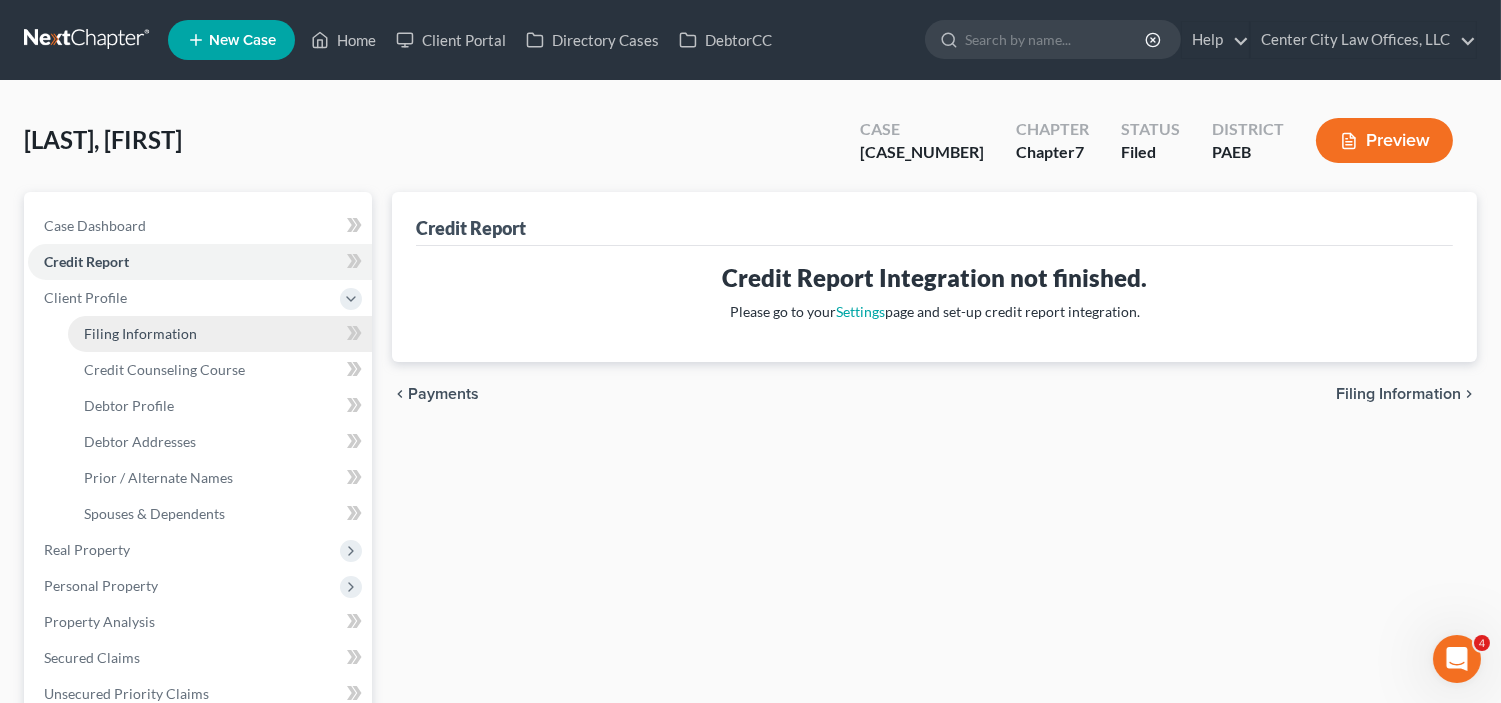 click on "Filing Information" at bounding box center [140, 333] 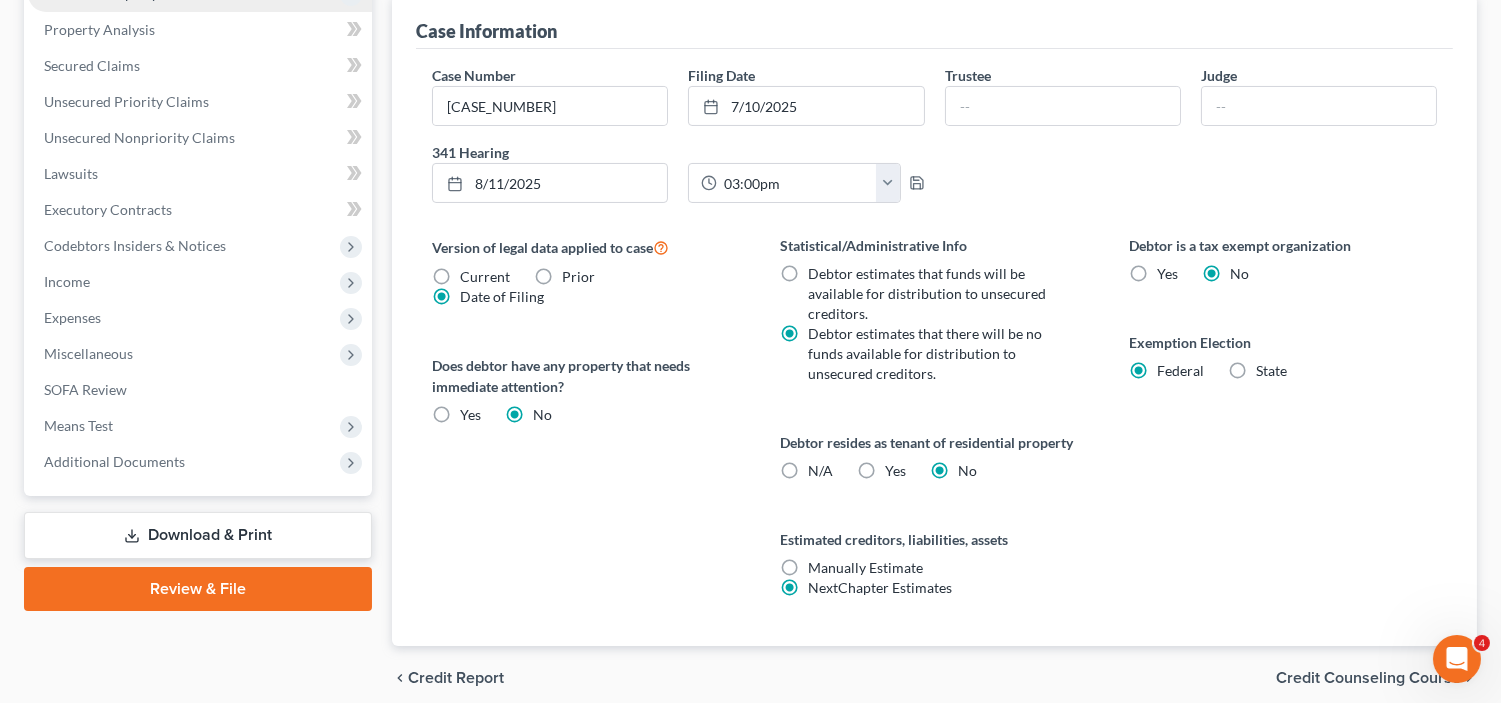scroll, scrollTop: 0, scrollLeft: 0, axis: both 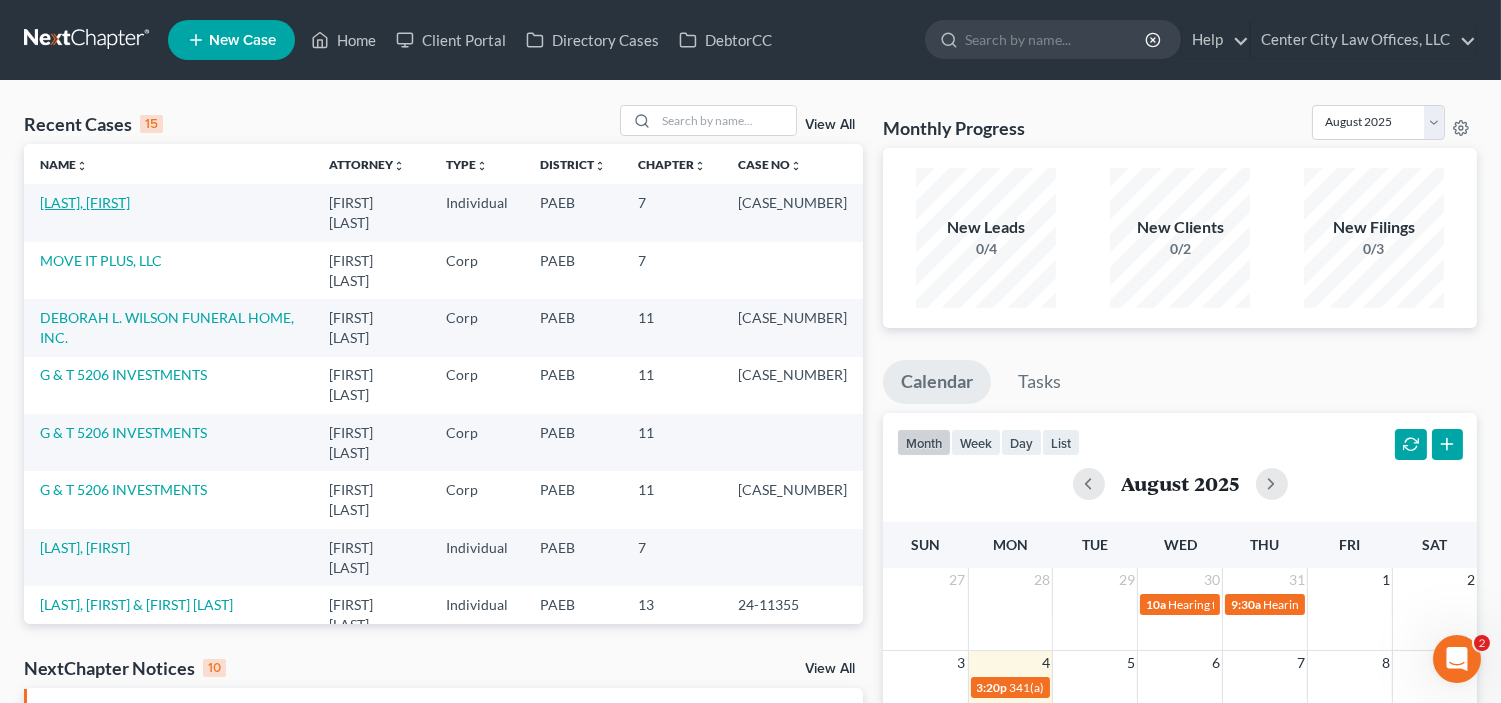 click on "[LAST], [FIRST]" at bounding box center [85, 202] 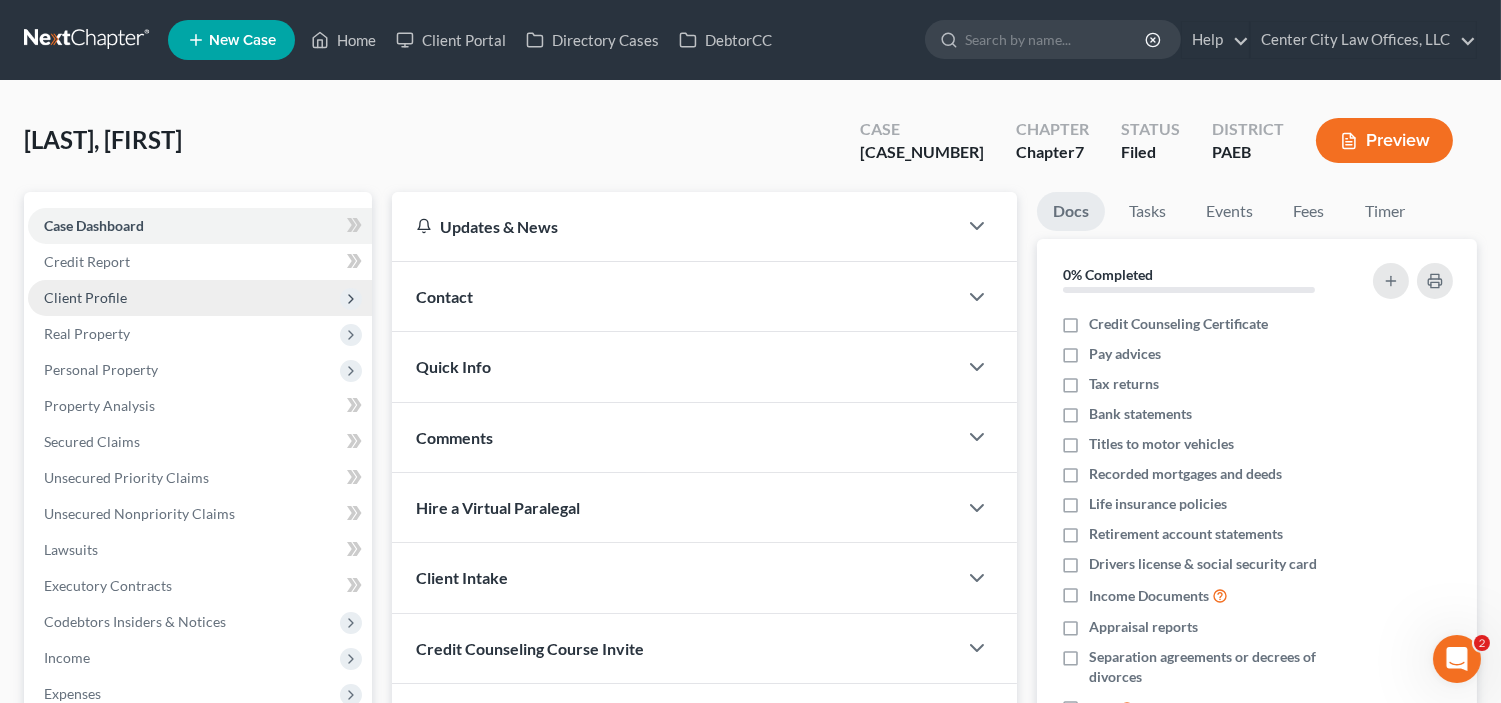 click on "Client Profile" at bounding box center (85, 297) 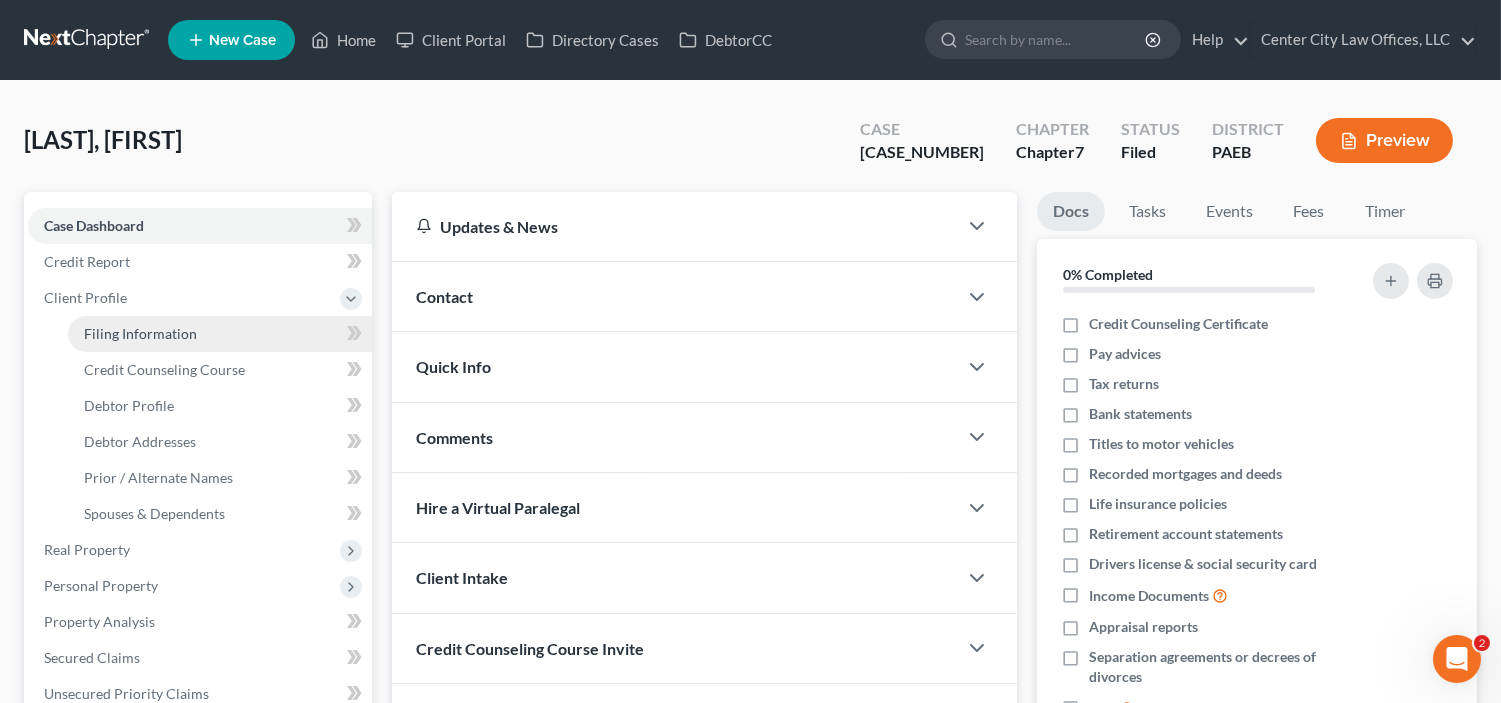 click on "Filing Information" at bounding box center (140, 333) 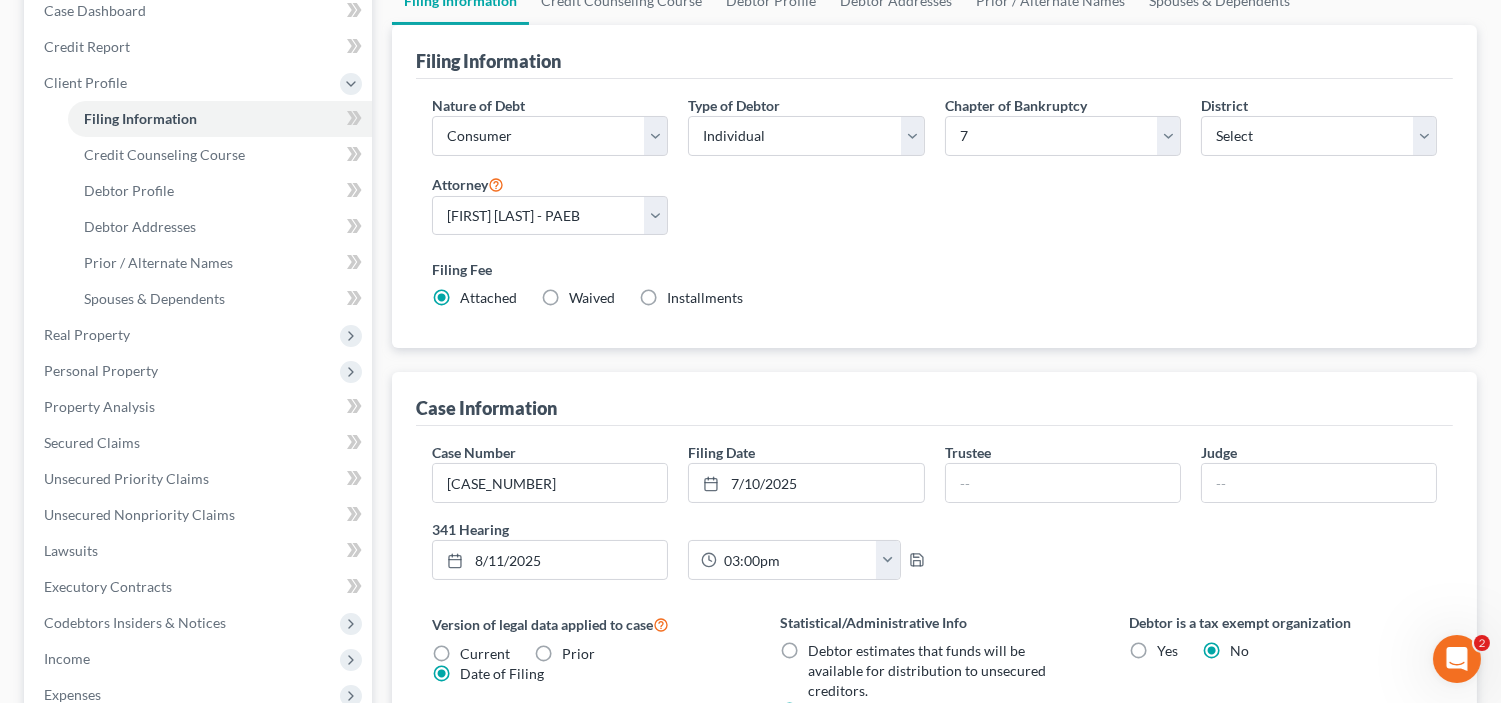 scroll, scrollTop: 222, scrollLeft: 0, axis: vertical 